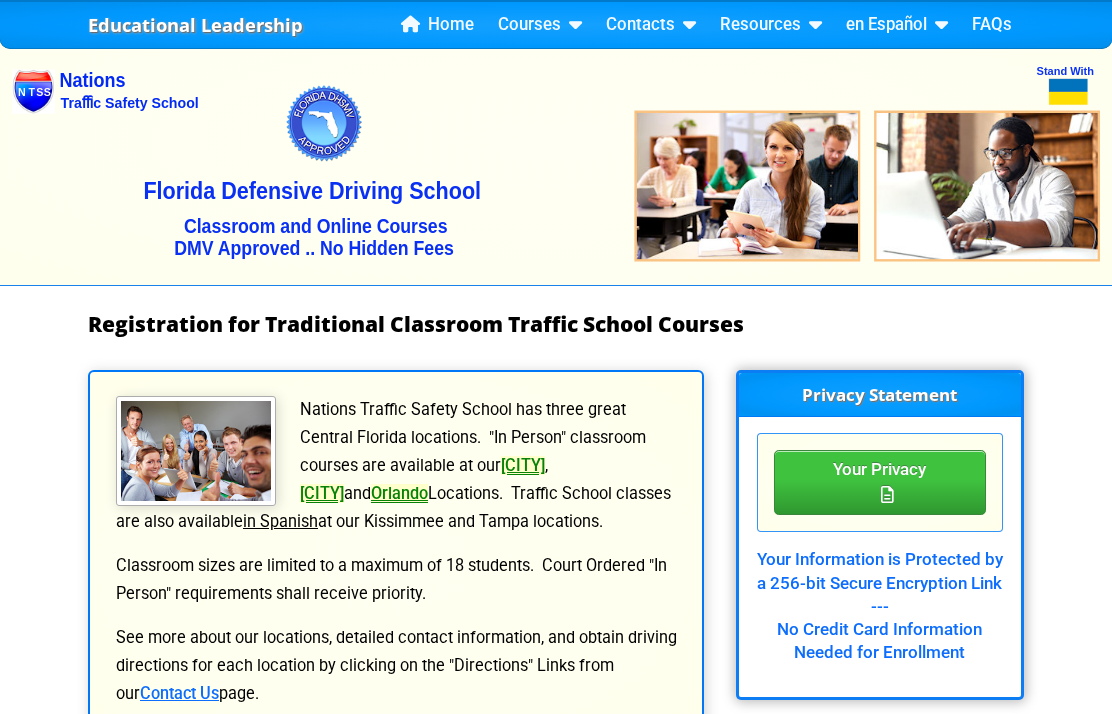 scroll, scrollTop: 0, scrollLeft: 0, axis: both 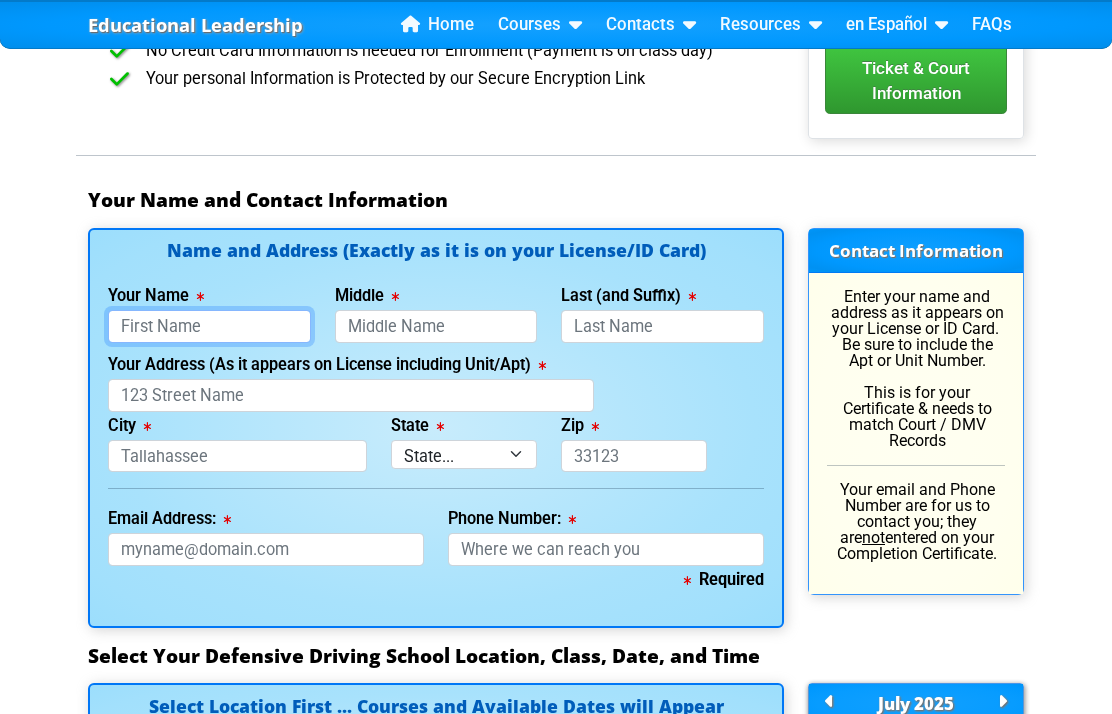 click on "Your Name" at bounding box center [209, 326] 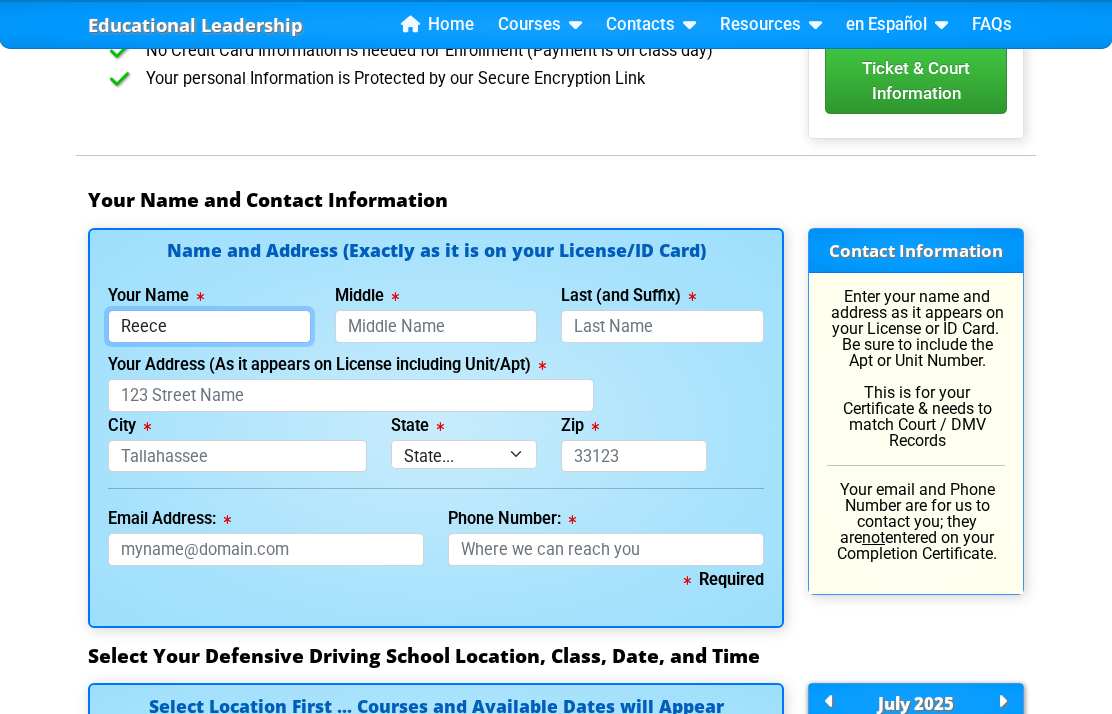 type on "Reece" 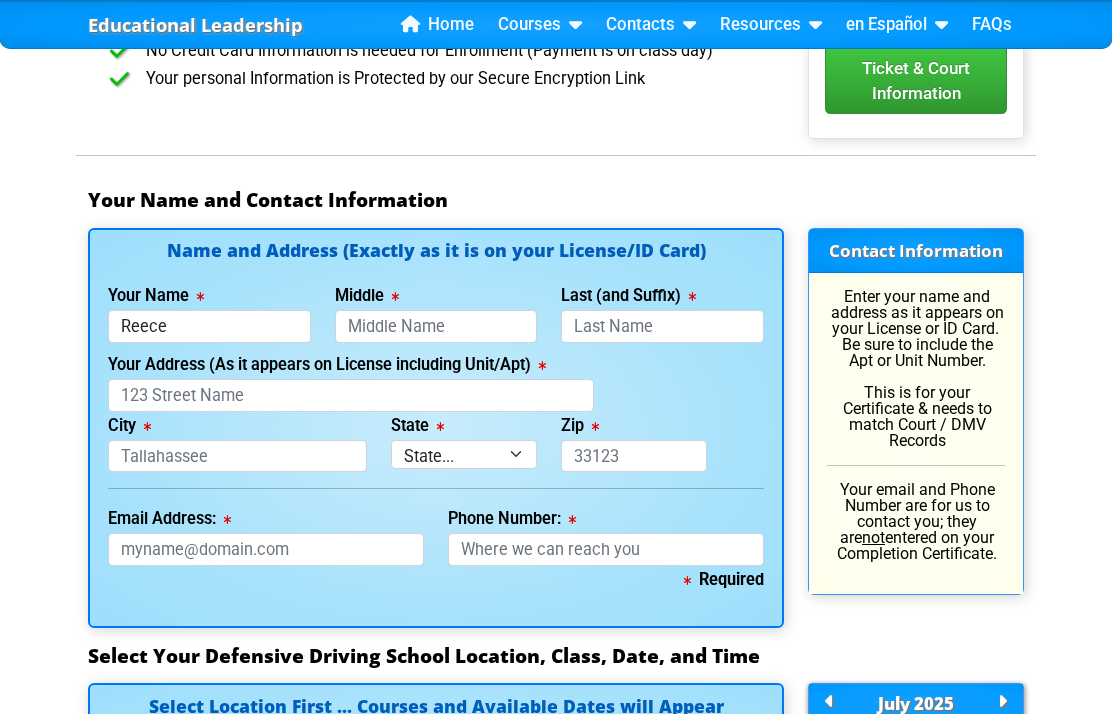 click on "Middle" at bounding box center [436, 326] 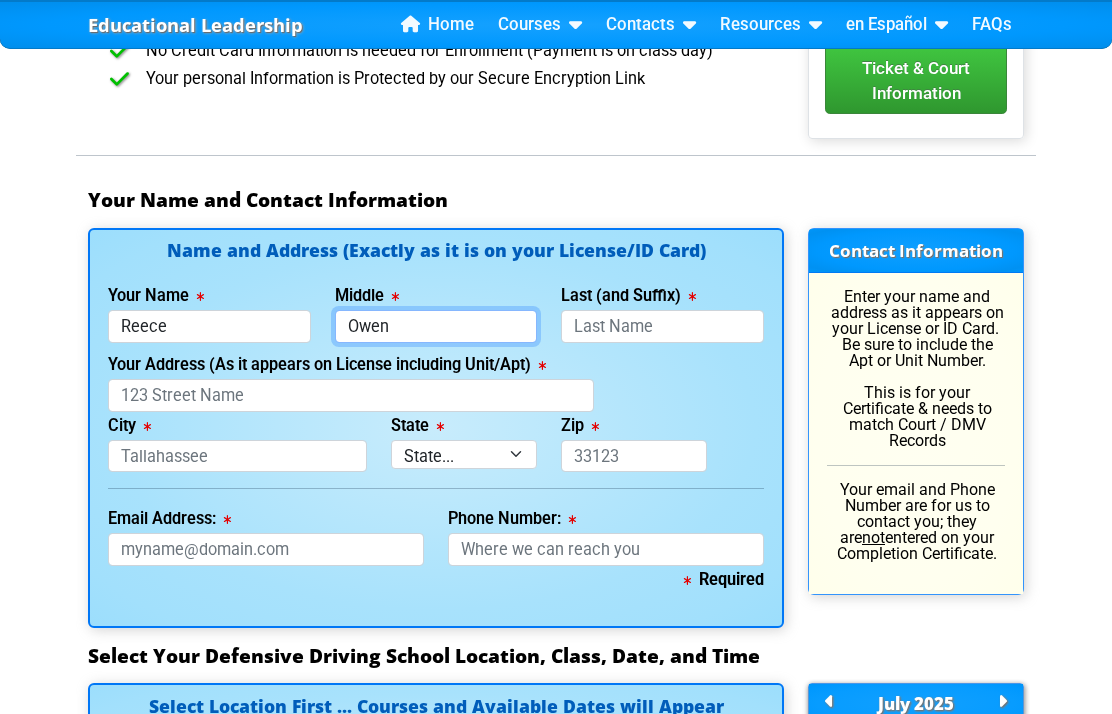 type on "Owen" 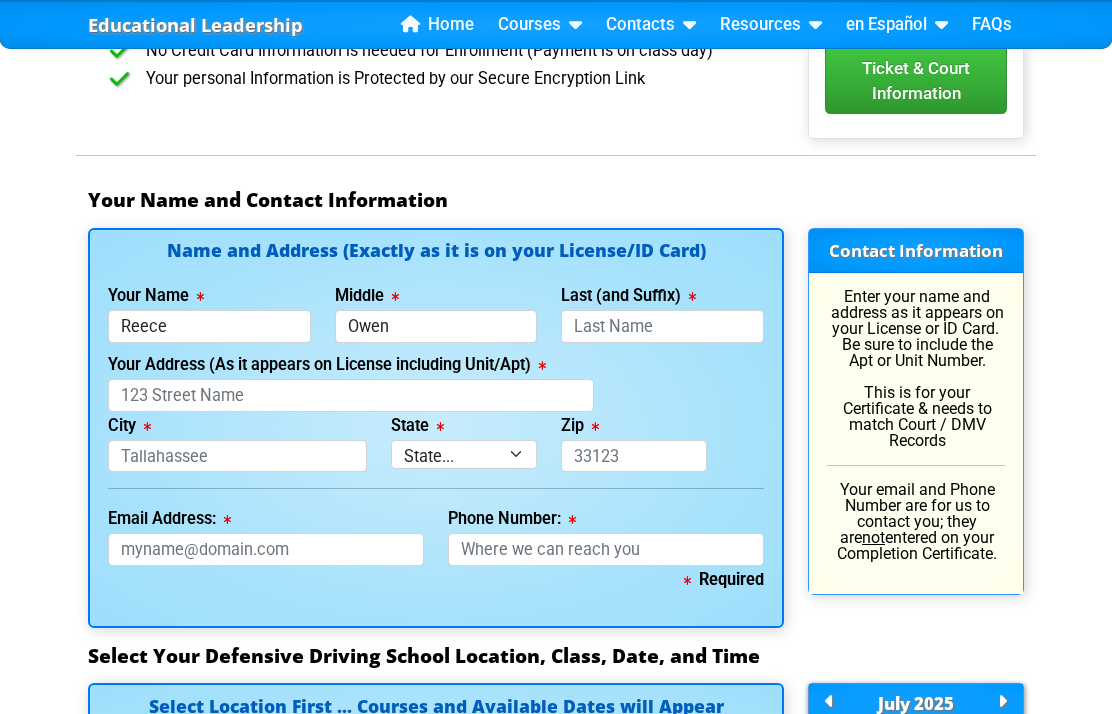 click on "Last (and Suffix)" at bounding box center (662, 326) 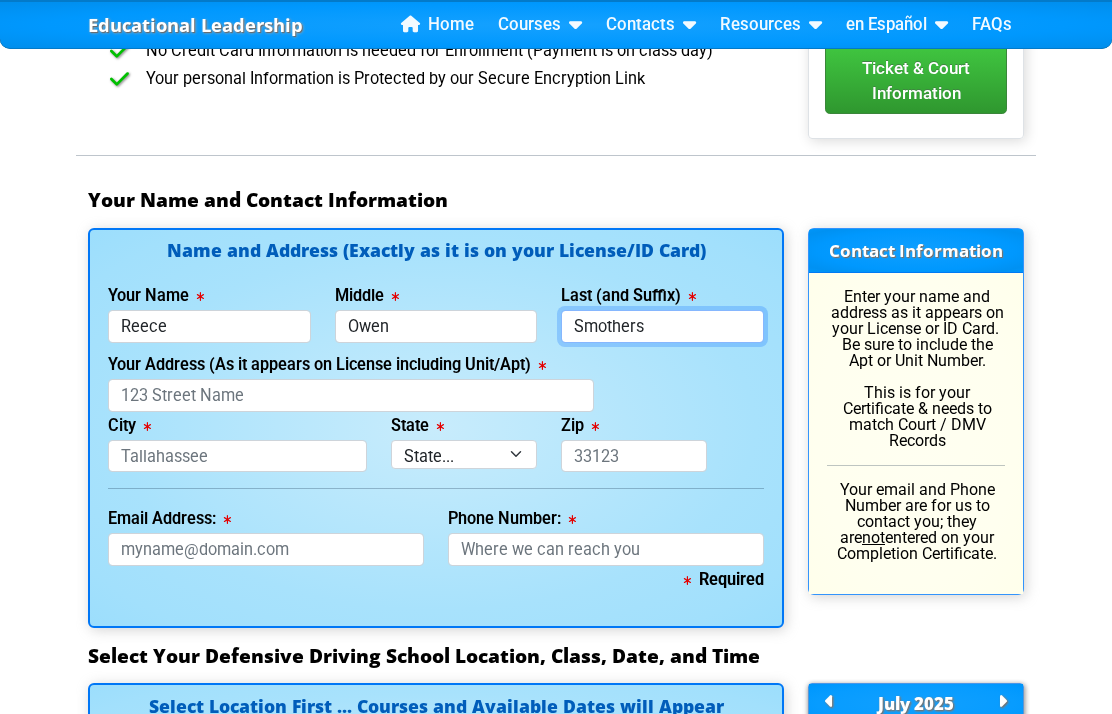 type on "Smothers" 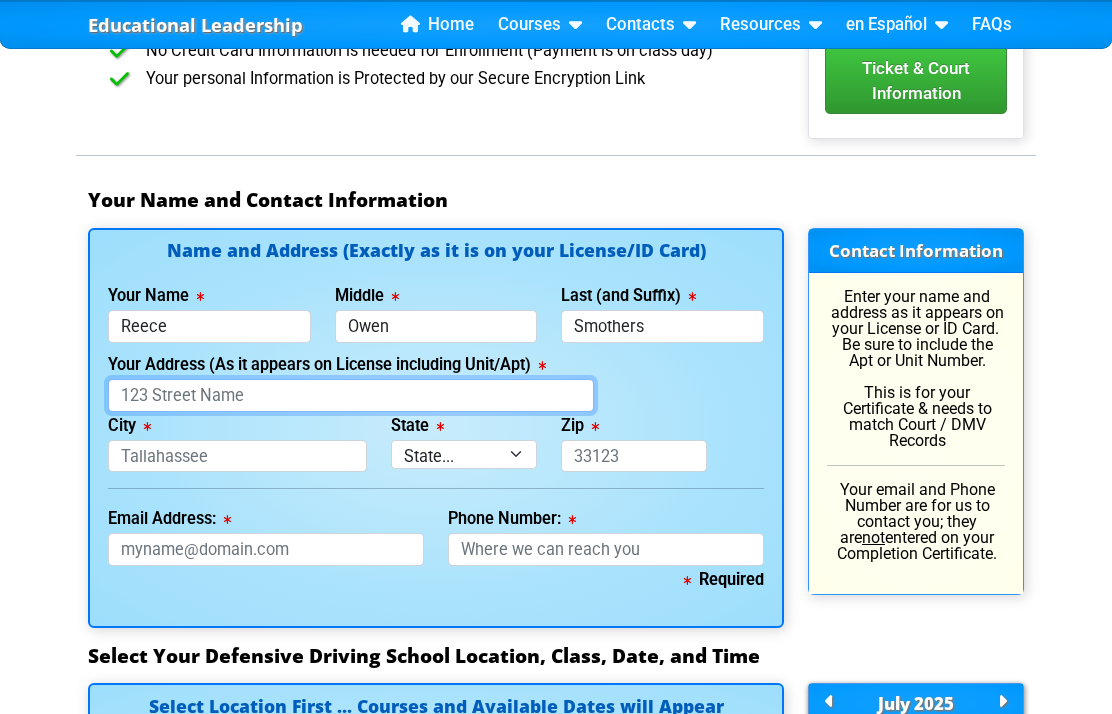 click on "Your Address (As it appears on License including Unit/Apt)" at bounding box center (351, 395) 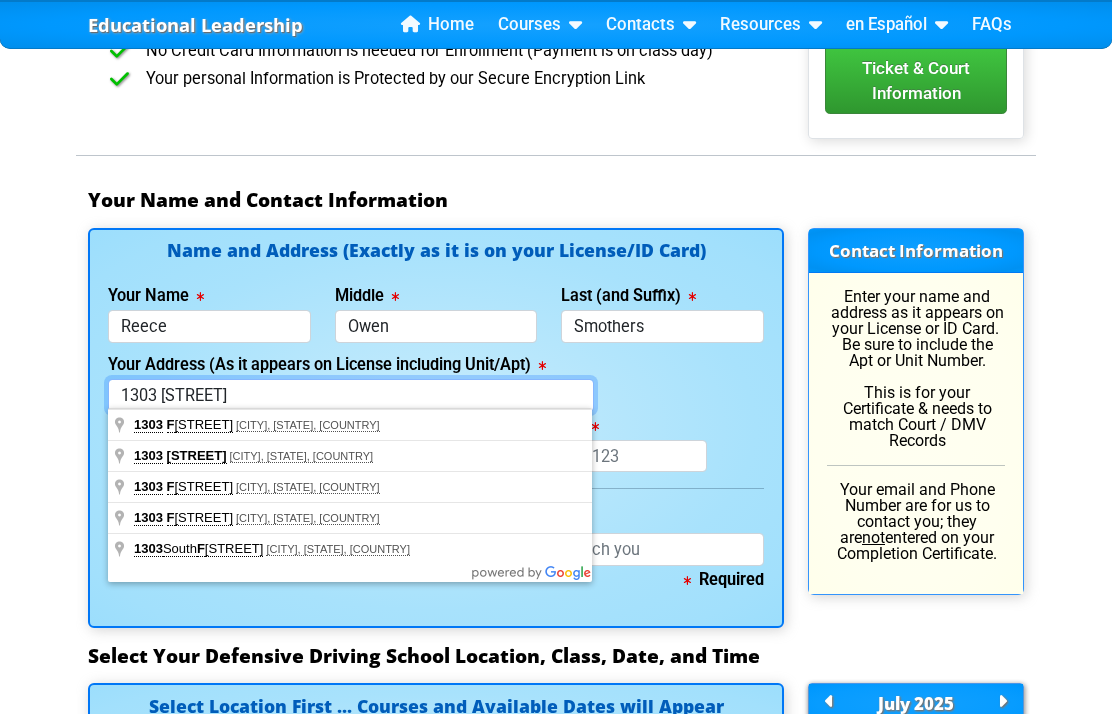 type on "1303 [STREET]" 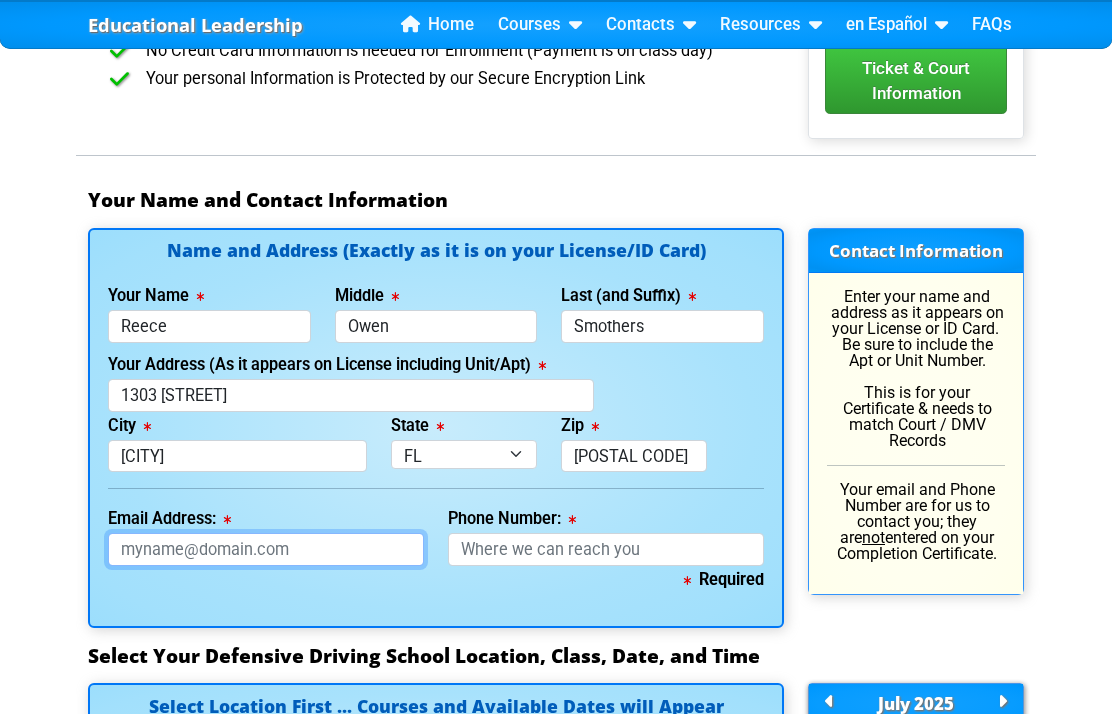 click on "Email Address:" at bounding box center (266, 549) 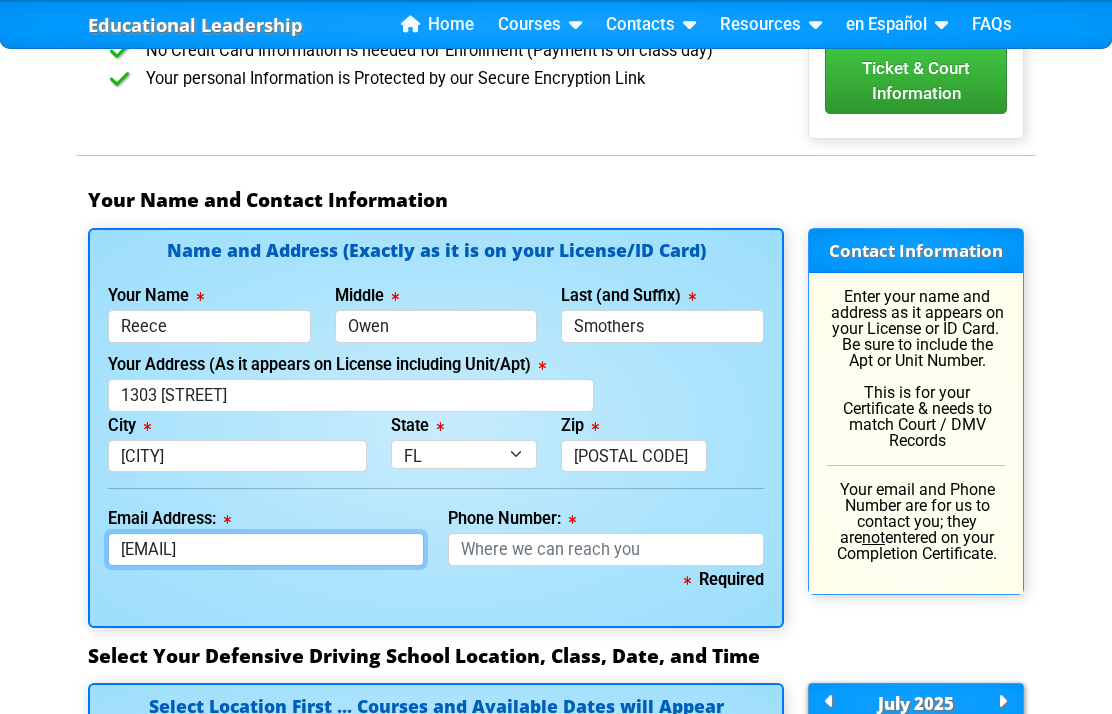 type on "[EMAIL]" 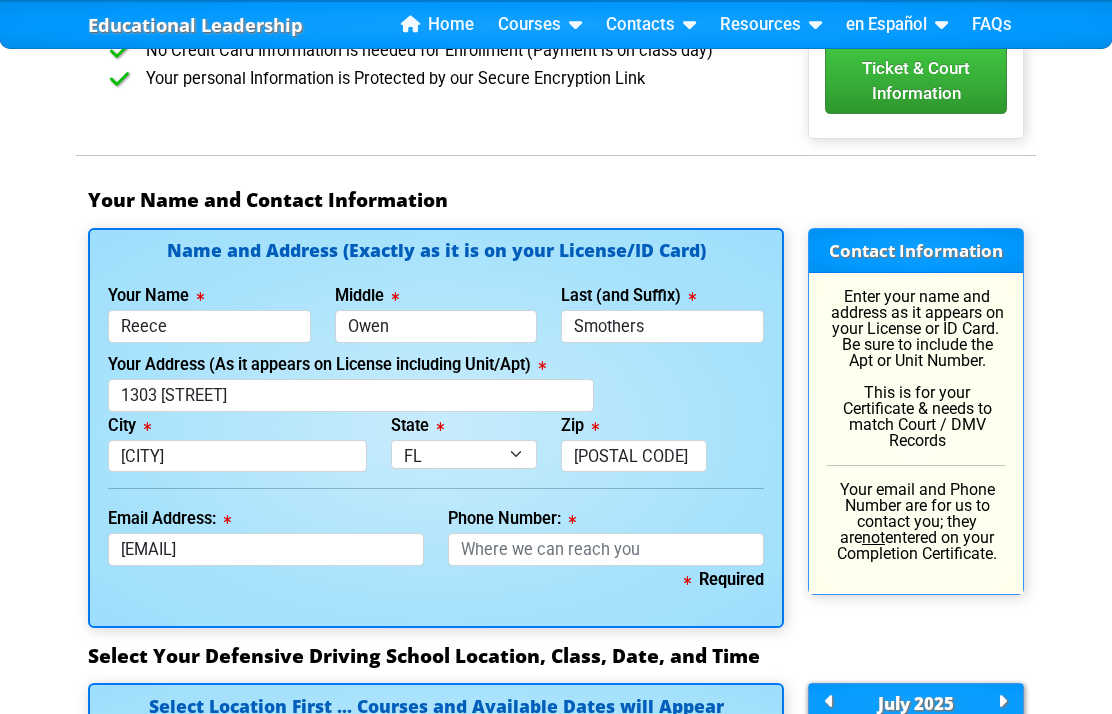 click on "Phone Number:" at bounding box center [606, 549] 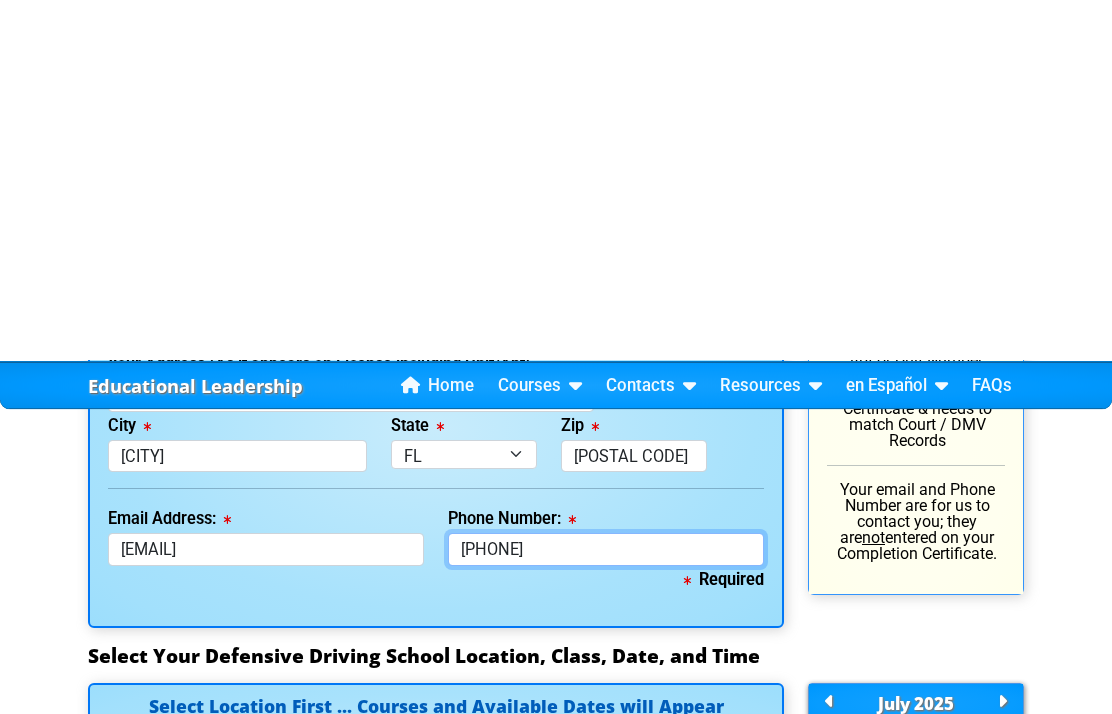 scroll, scrollTop: 1740, scrollLeft: 0, axis: vertical 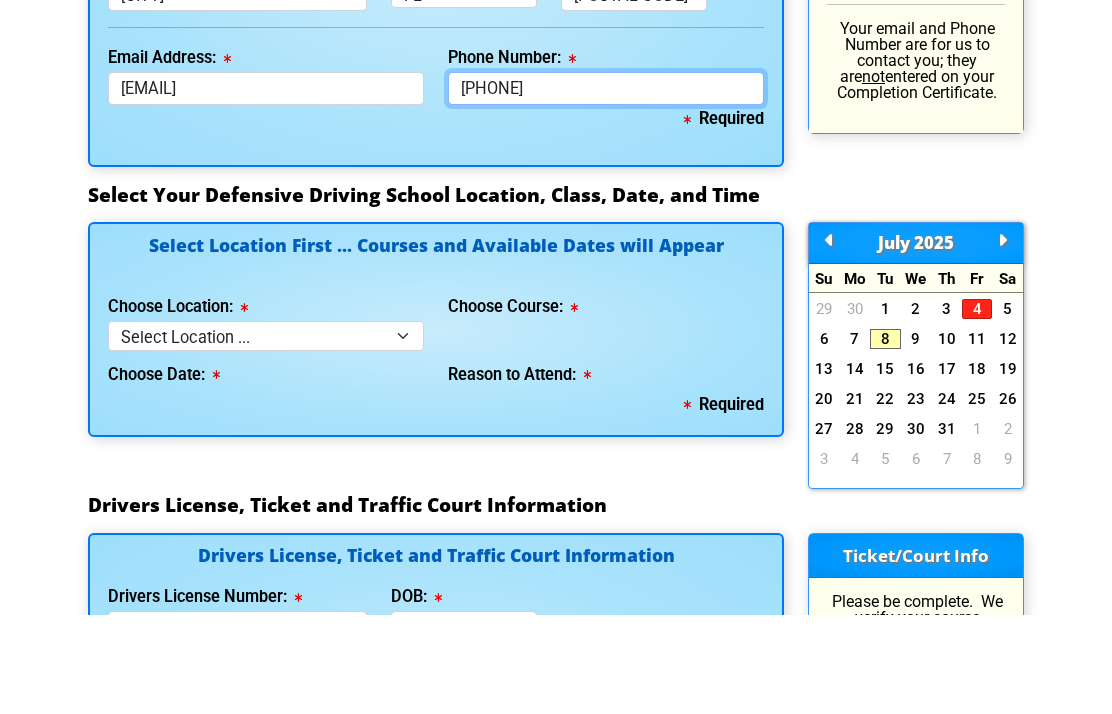 type on "[PHONE]" 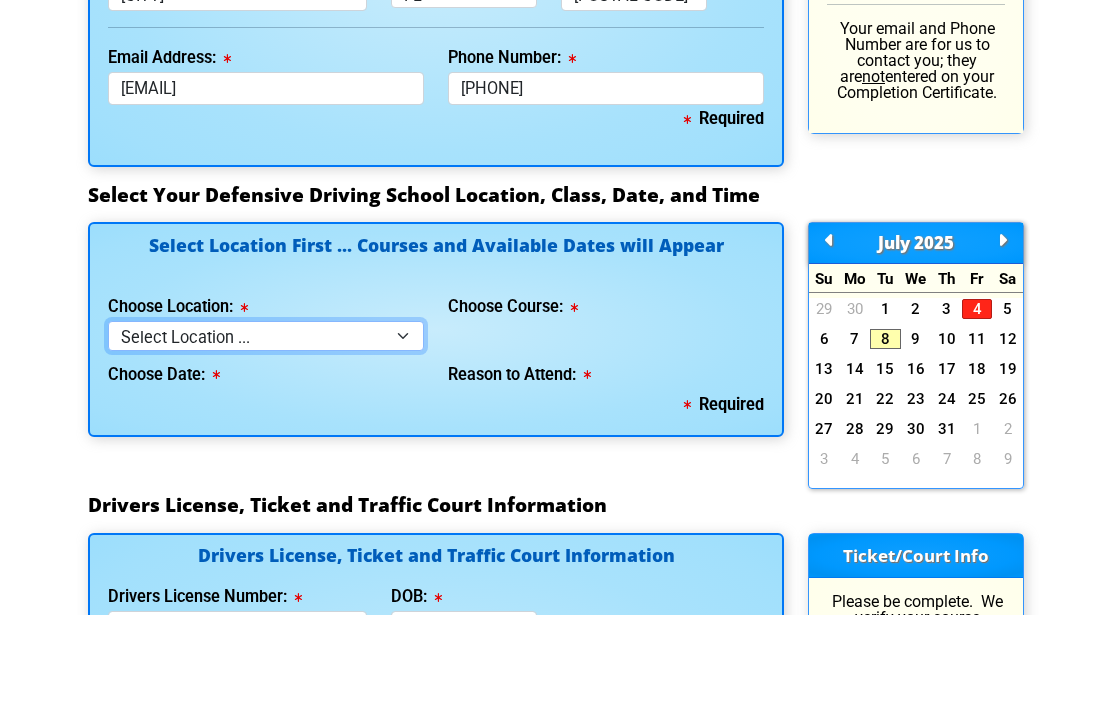 click on "Select Location ... Tampa Orlando Kissimmee Tampa - en español Kissimmee - en español Live Virtual Classroom via MS Teams" at bounding box center [266, 434] 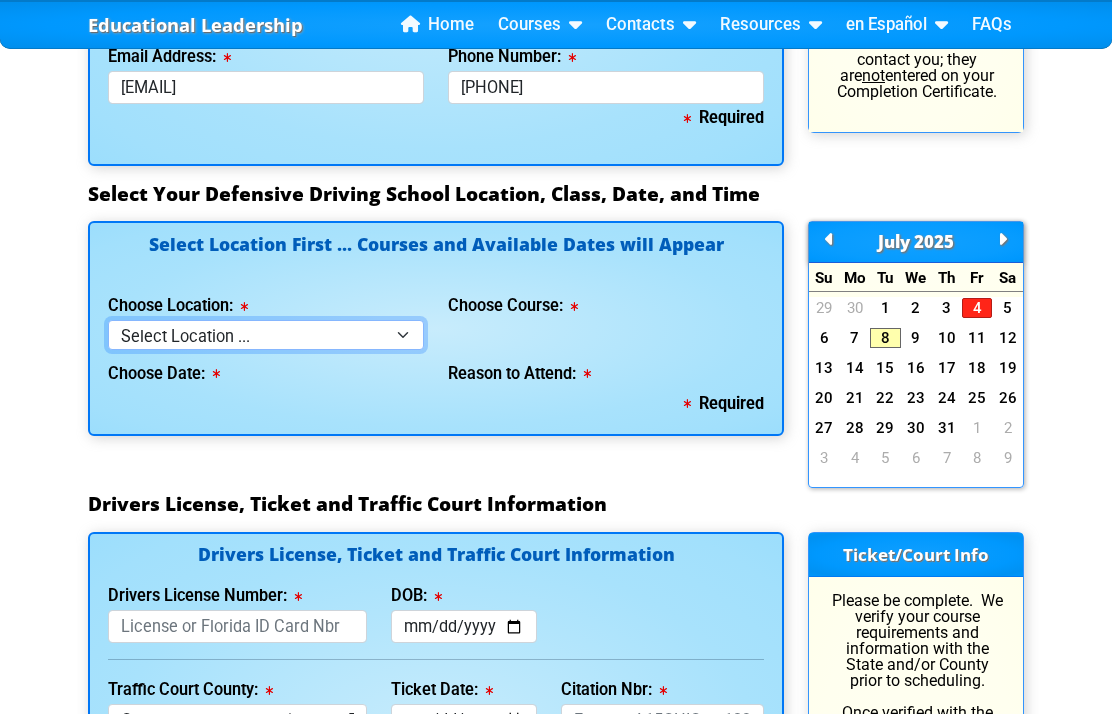 select on "6" 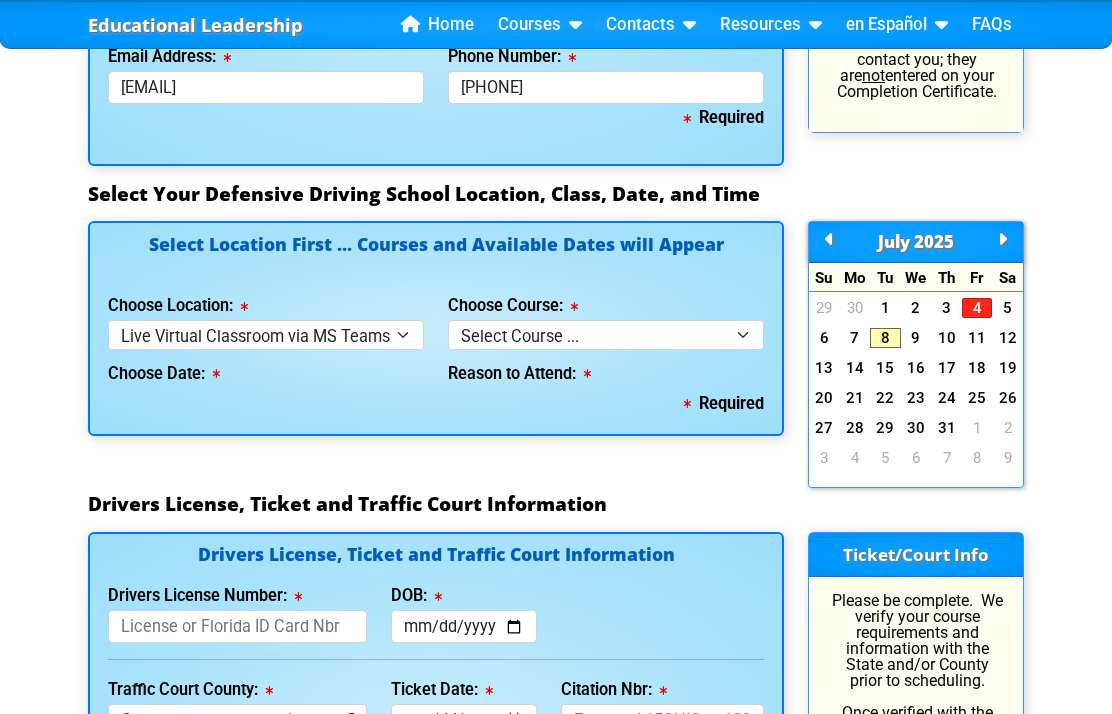 click on "Select Course ... 4 Hour Under 25 Class (STOP or Youthful Offender)" at bounding box center [606, 334] 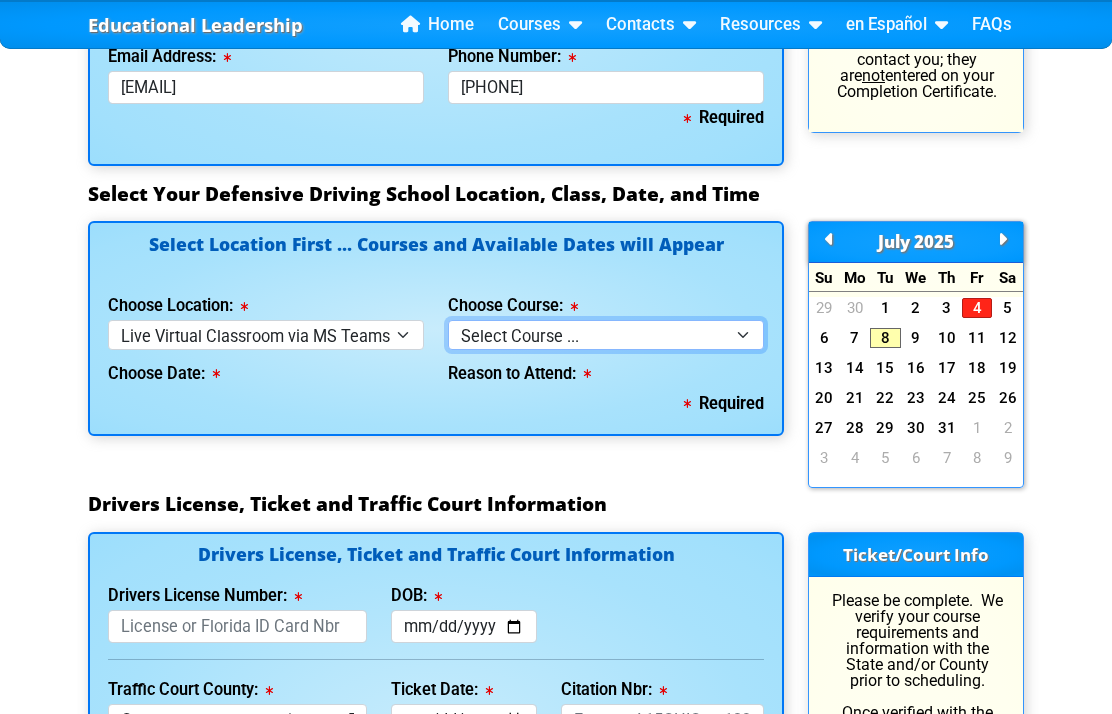 select on "2" 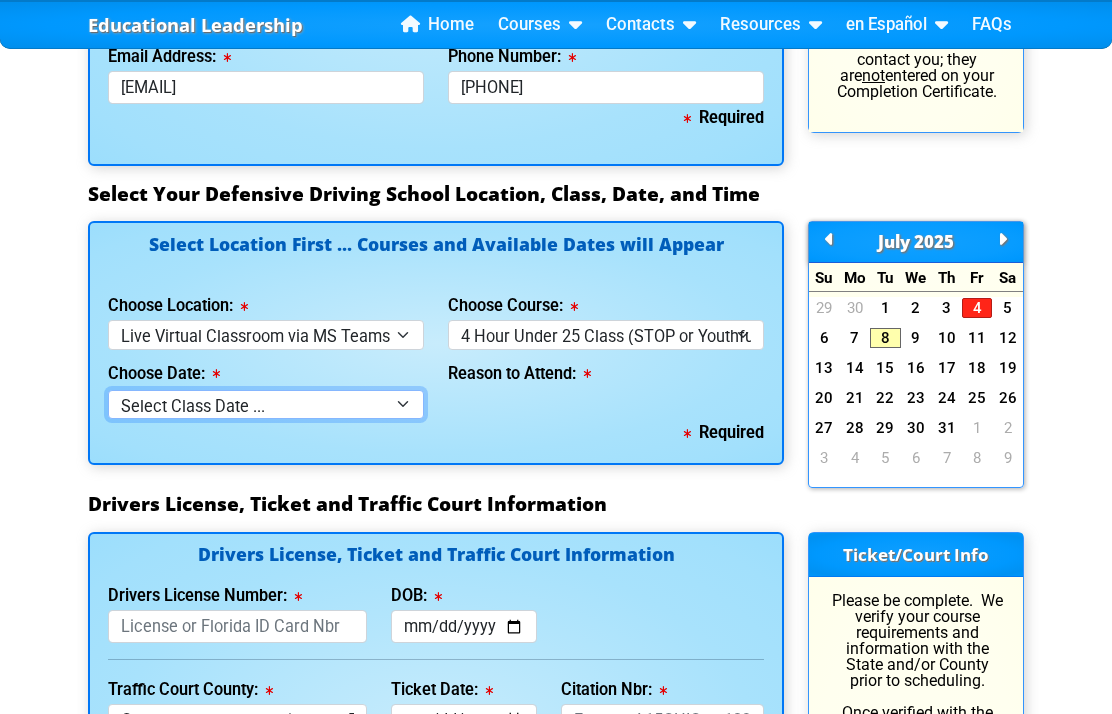 click on "Select Class Date ... Jun 12 -- (Closed - Class Full) Aug 14 -- (Thursday from 1:00pm-5:00pm)" at bounding box center [266, 404] 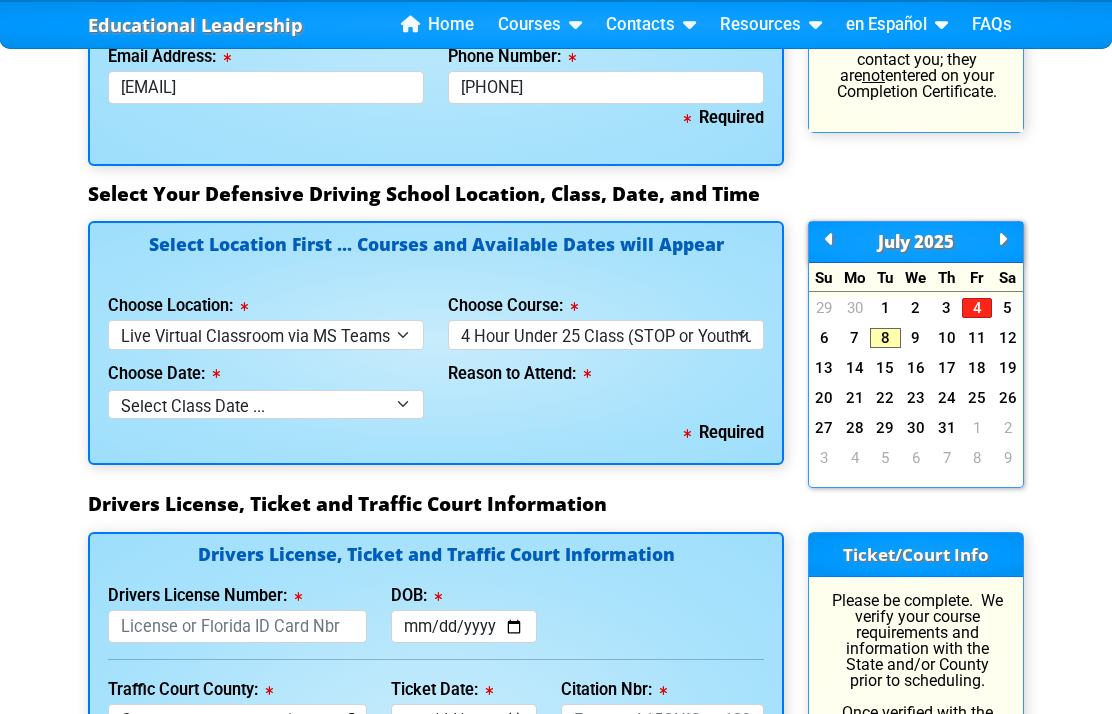 click on "Select Location ... Tampa Orlando Kissimmee Tampa - en español Kissimmee - en español Live Virtual Classroom via MS Teams" at bounding box center [266, 334] 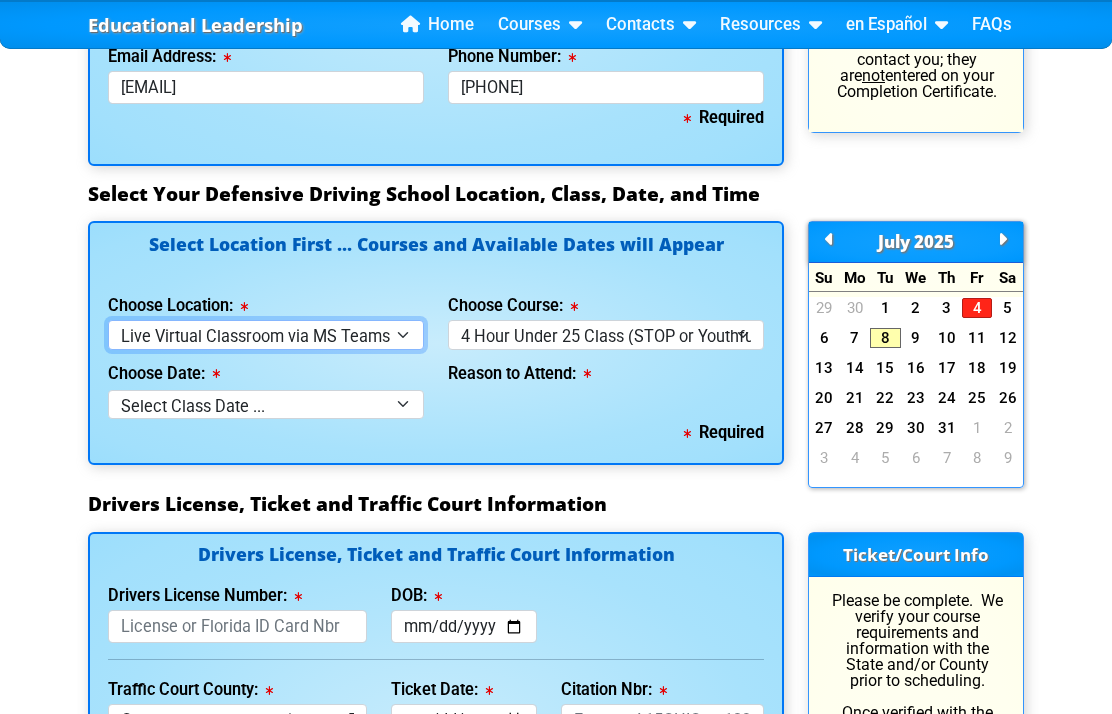select on "3" 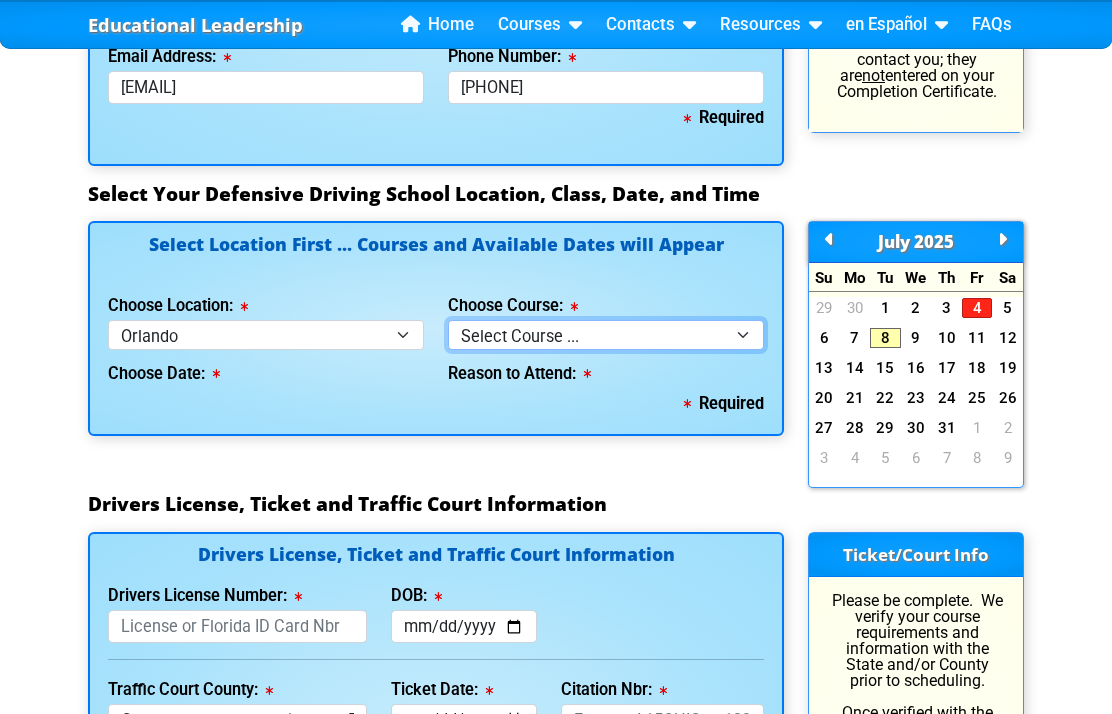 click on "Select Course ... 4 Hour Under 25 Class (STOP or Youthful Offender) 8 Hour Aggressive Driver Class 8 Hour DDS/DDC for Basic or Intermediate Course 8 Hour DWLS/R / FACT Course" at bounding box center [606, 334] 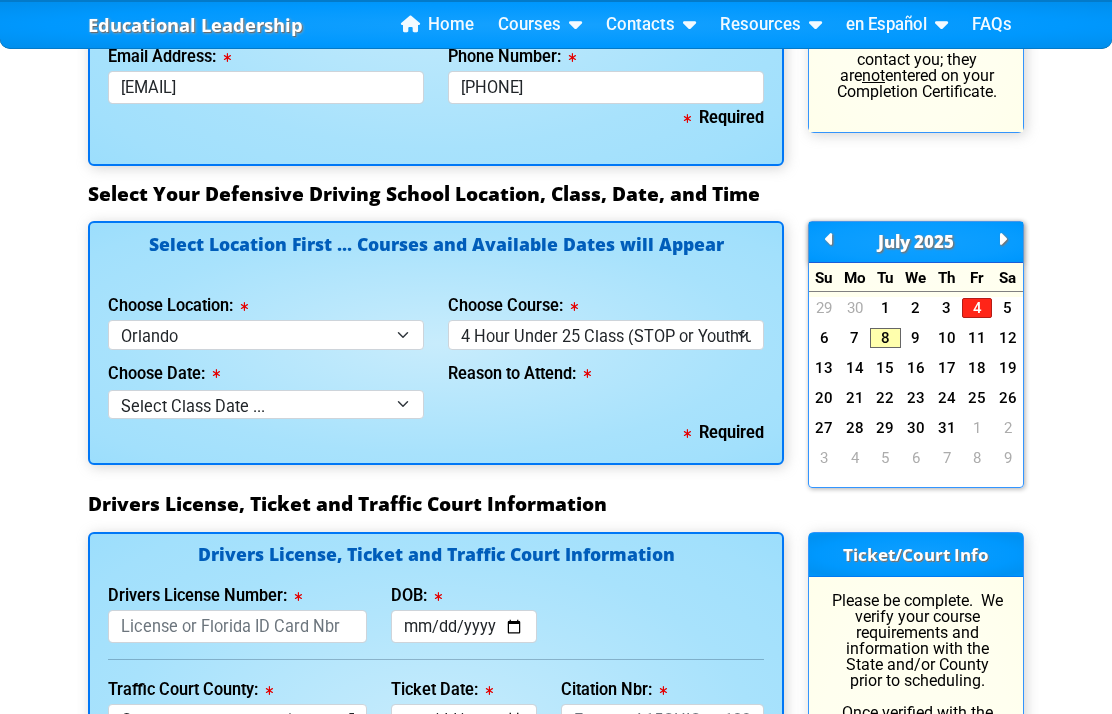 click on "Select Class Date ... Aug 2 -- (Saturday from 9:00am-1:00pm)" at bounding box center (266, 404) 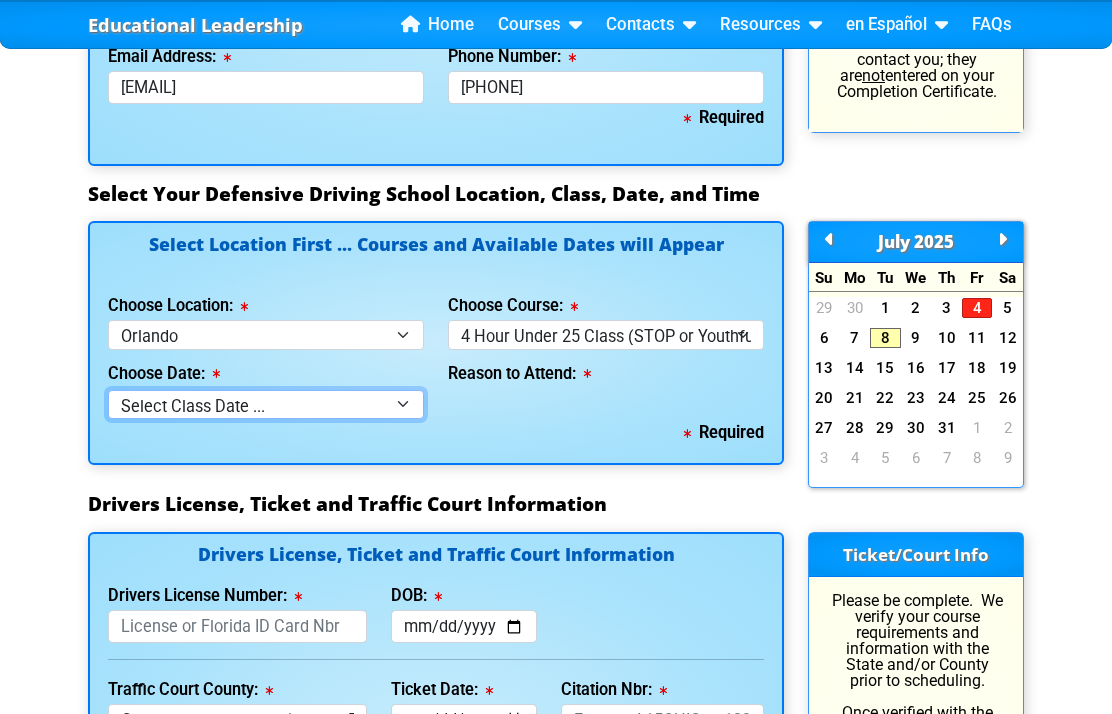select on "08/02/2025, 8" 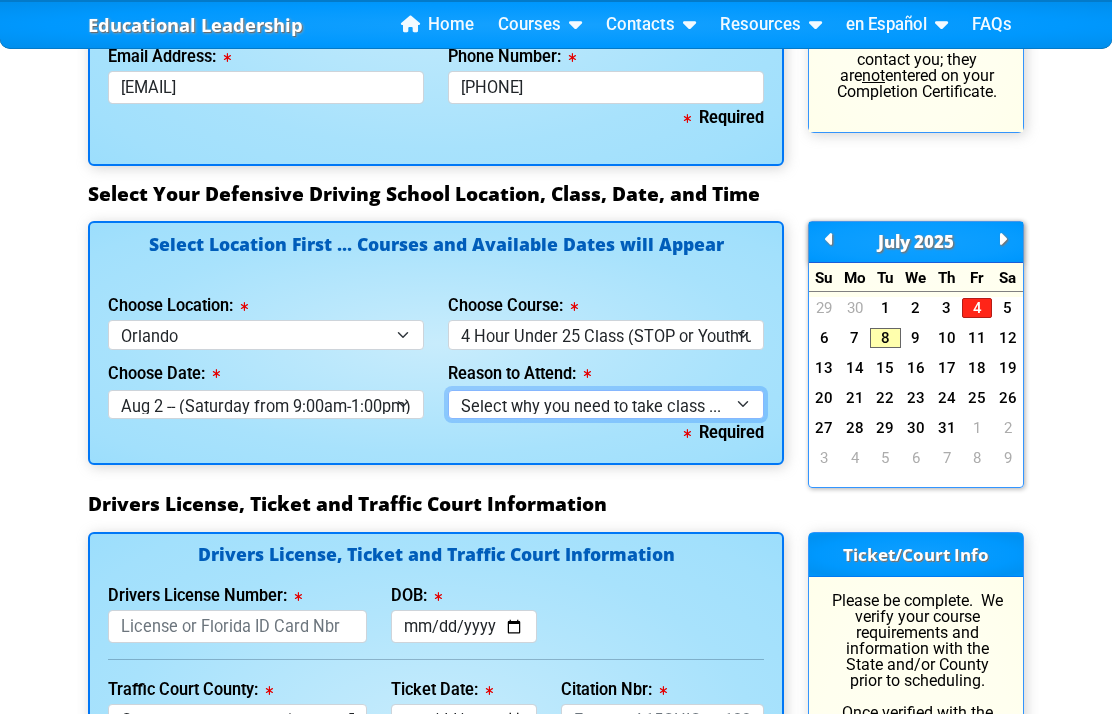 click on "Select why you need to take class ... Court Order - Complete Under 25 DDC" at bounding box center (606, 404) 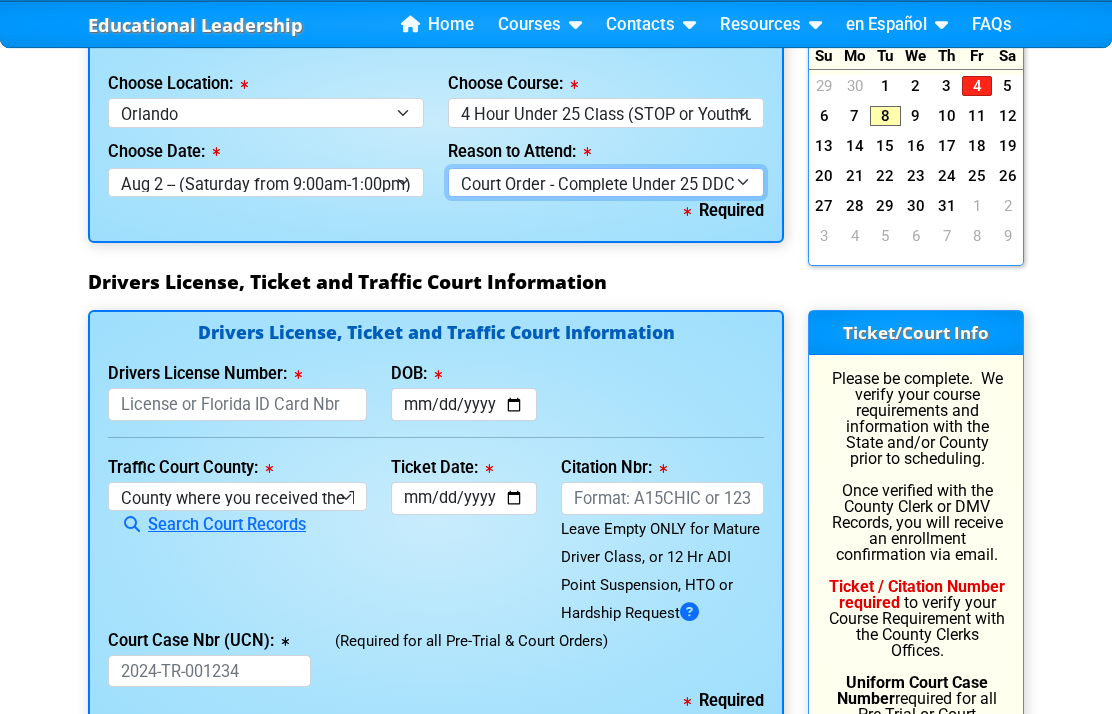 scroll, scrollTop: 2062, scrollLeft: 0, axis: vertical 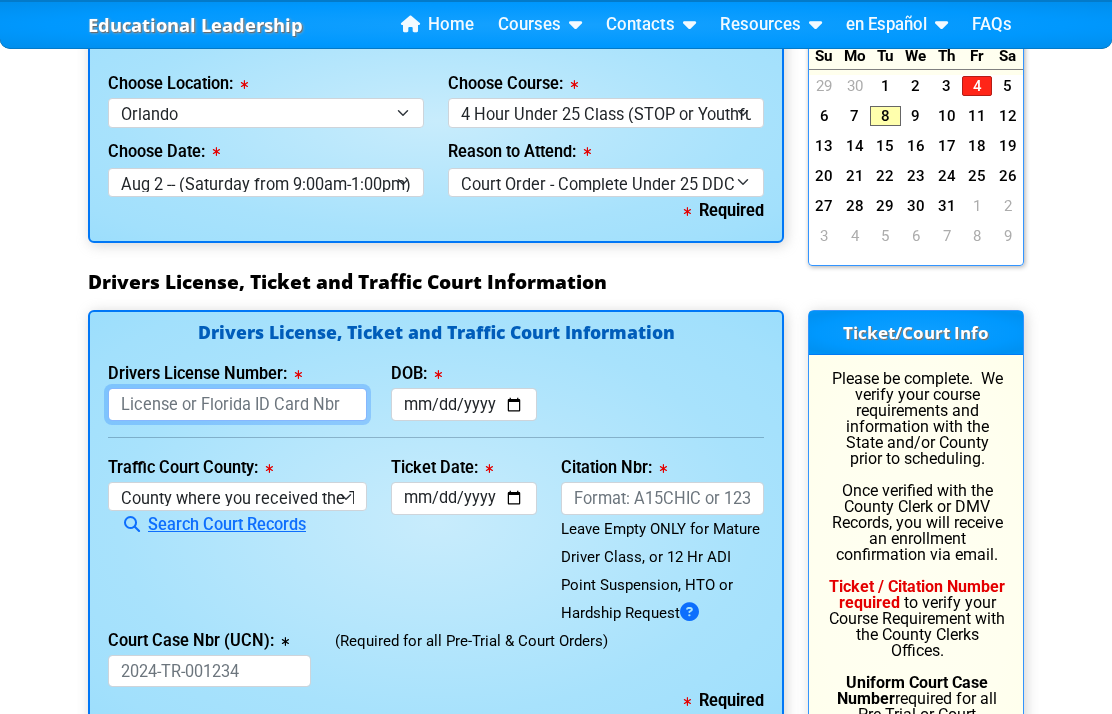 click on "Drivers License Number:" at bounding box center (237, 404) 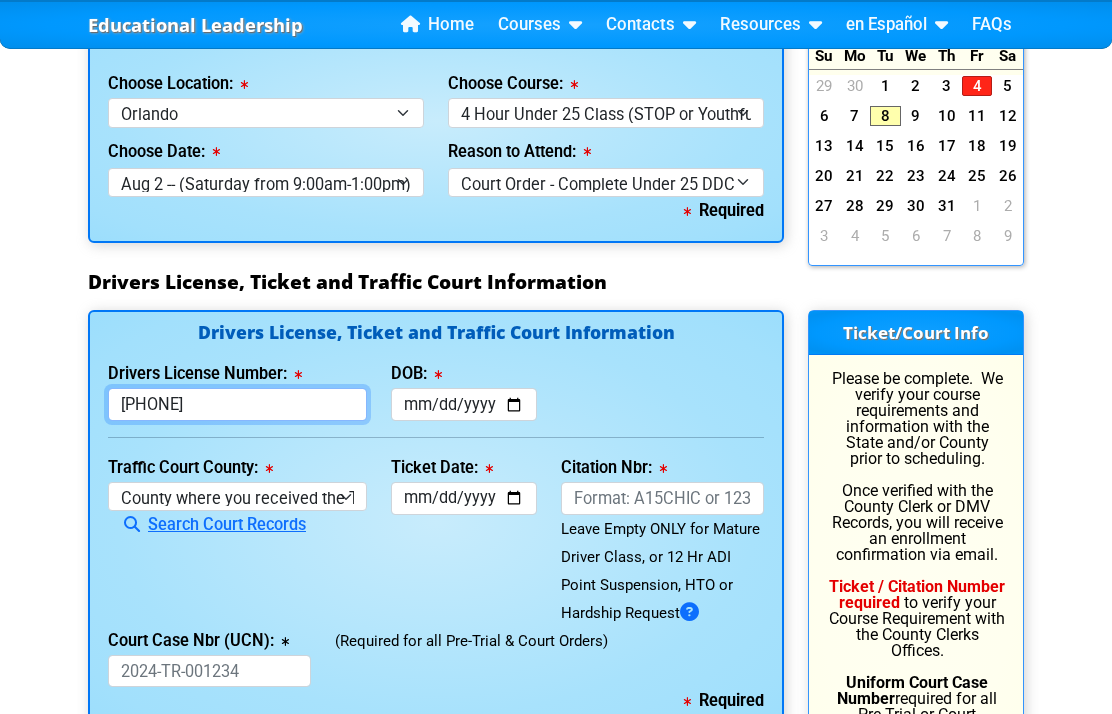 type on "[PHONE]" 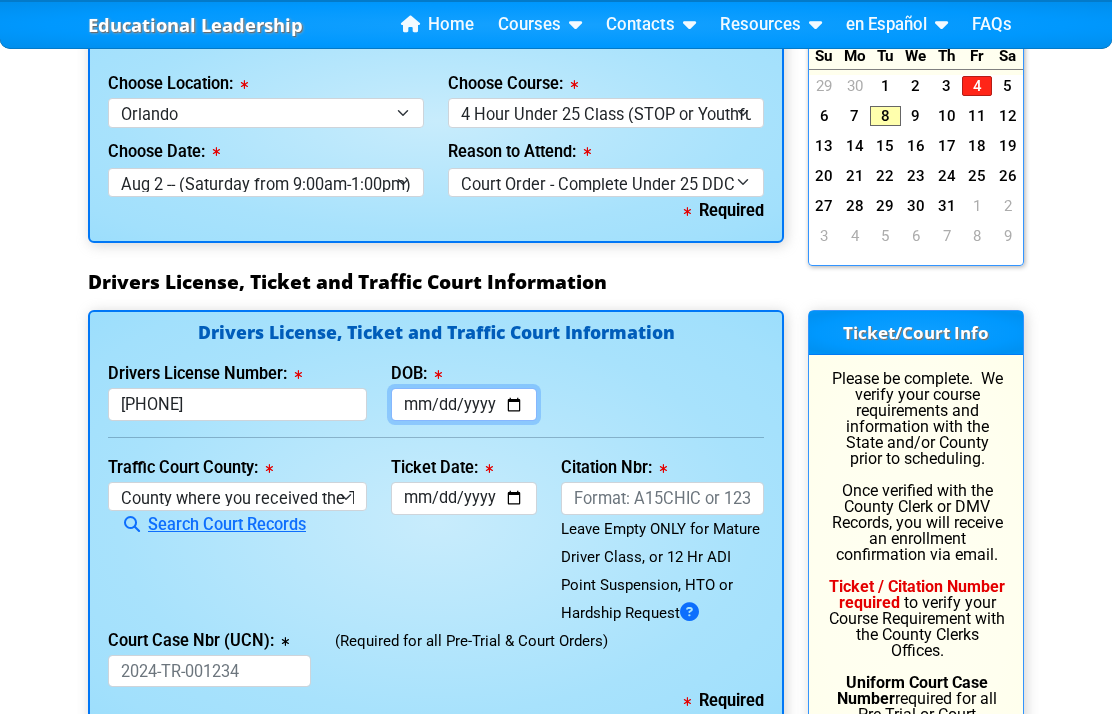 click on "DOB:" at bounding box center (464, 404) 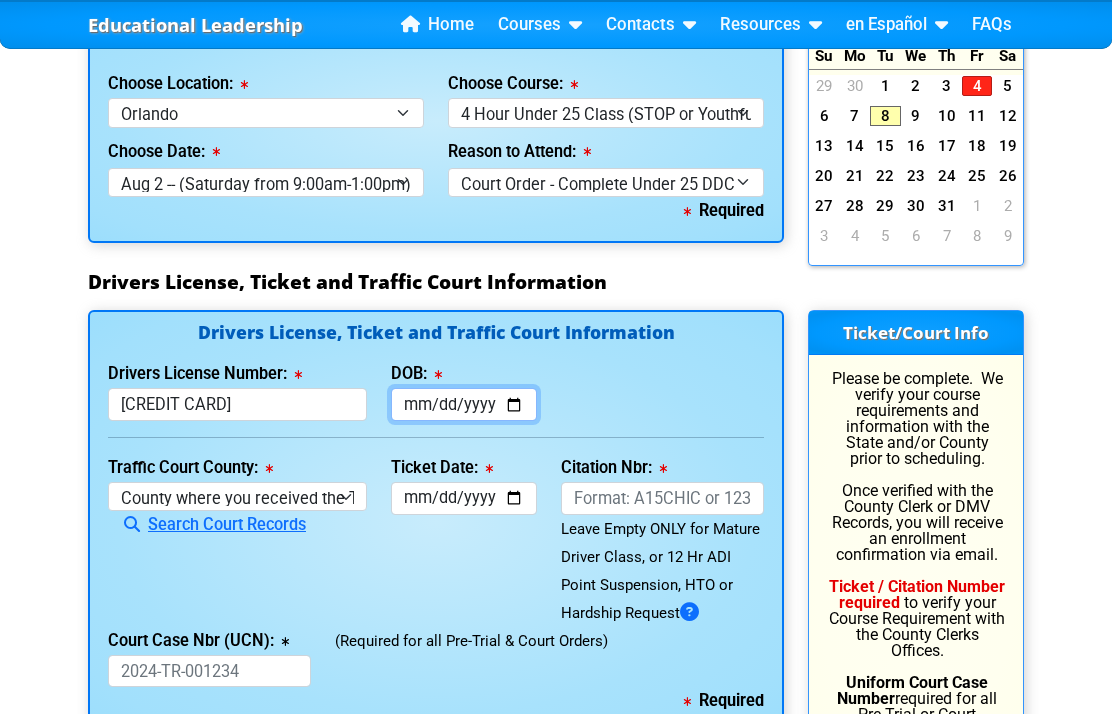 click on "[DATE]" at bounding box center [464, 404] 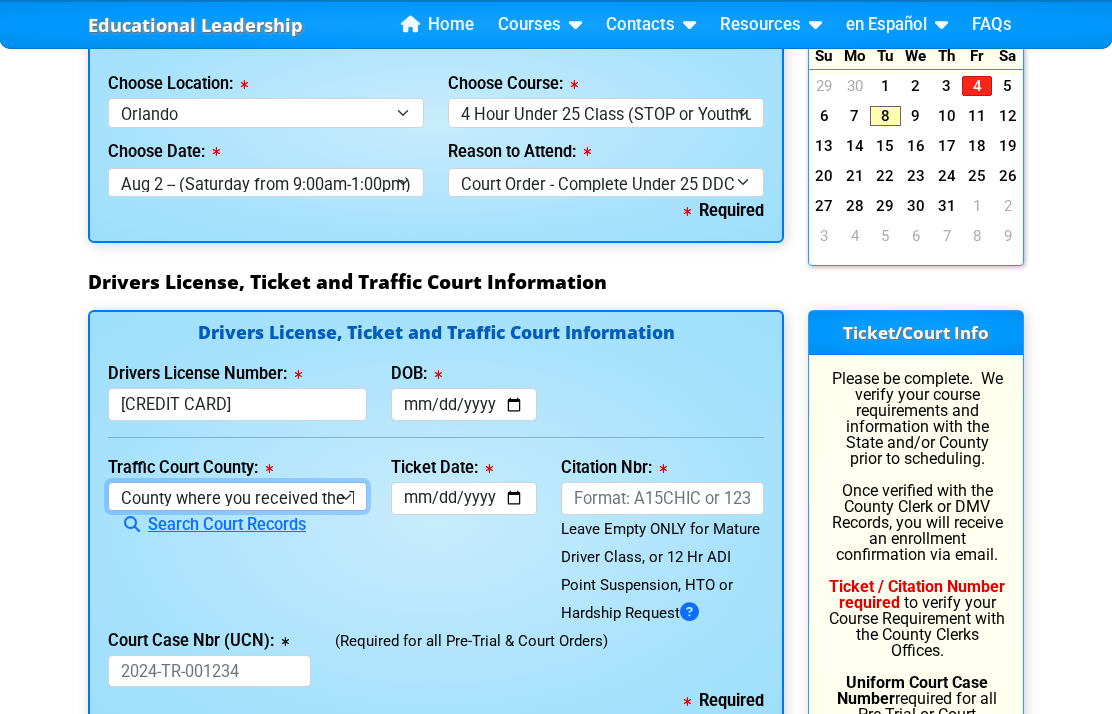 click on "County where you received the Ticket
Out of State
Out of State - Georgia
Out of State - North Carolina
Out of State - Virginia
Alachua County
Baker County
Bay County
Bradford County
Brevard County
Broward County
Calhoun County
Charlotte County
Citrus County
Clay County
Collier County
Columbia County
Dade County
Desoto County
Dixie County
Duval County
Escambia County
Flagler County
Franklin County
Gadsden County
Gilchrist County
Glades County
Gulf County
Hamilton County
Hardee County
Hendry County
Hernando County
Highlands County
Hillsborough County
Holmes County
Indian County
Jackson County
Jefferson County
Lafayette County
Lake County
Lee County
Leon County
Levy County
Liberty County
Madison County
Manatee County
Marion County
Martin County
Monroe County
Nassau County
Not Set County
Okaloosa County
Okeechobee County
Orange County
Osceola County
Palm Beach County
Pasco County" at bounding box center (237, 496) 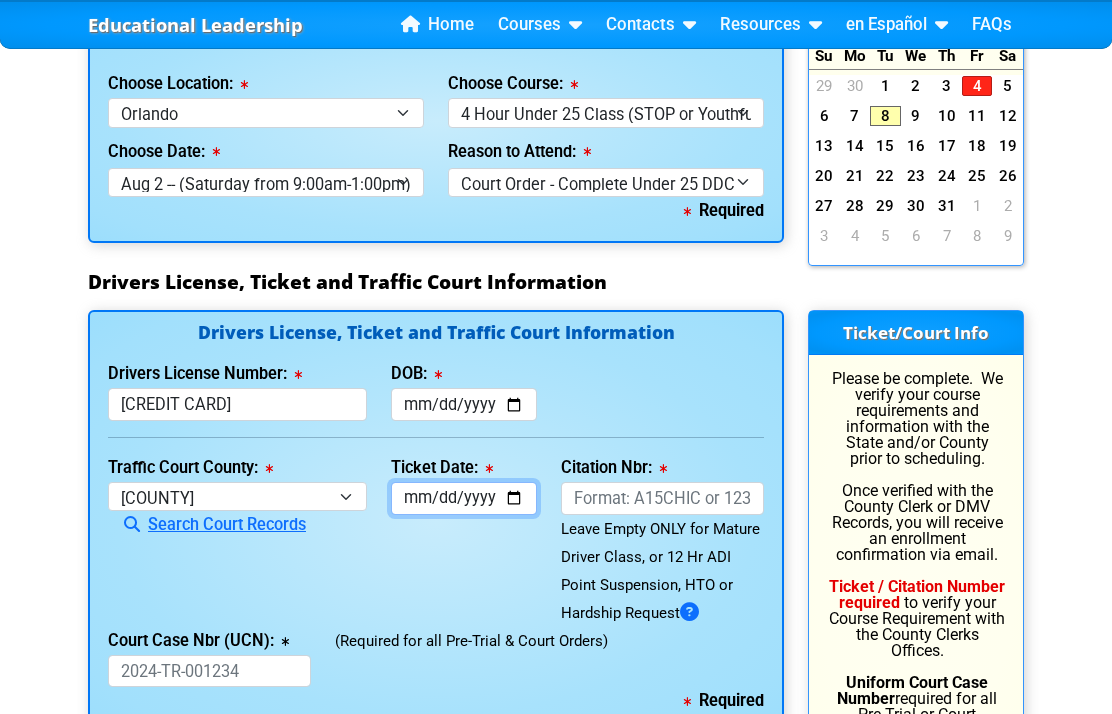 click on "Ticket Date:" at bounding box center (464, 498) 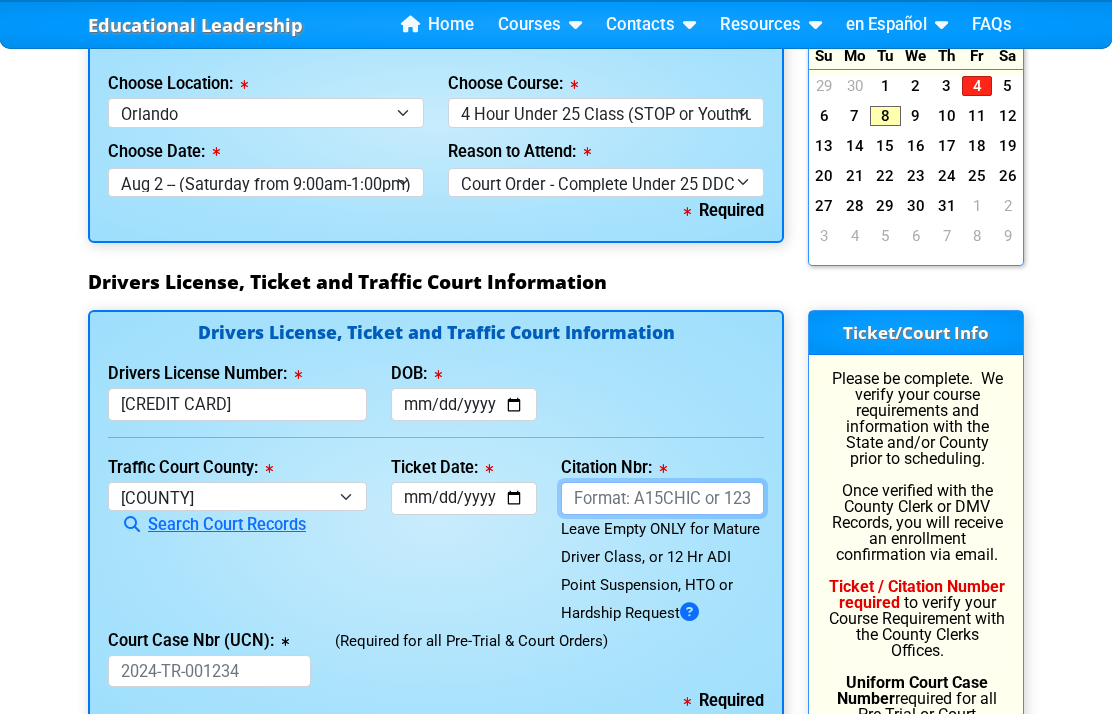 click on "Citation Nbr:" at bounding box center [662, 498] 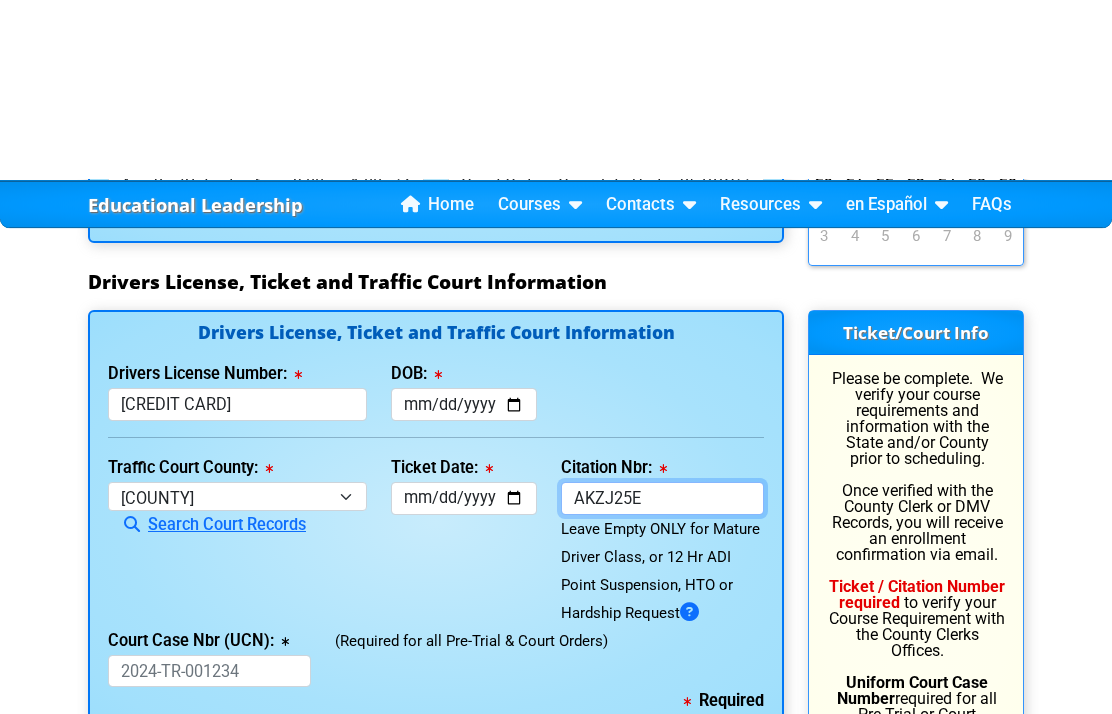 scroll, scrollTop: 2242, scrollLeft: 0, axis: vertical 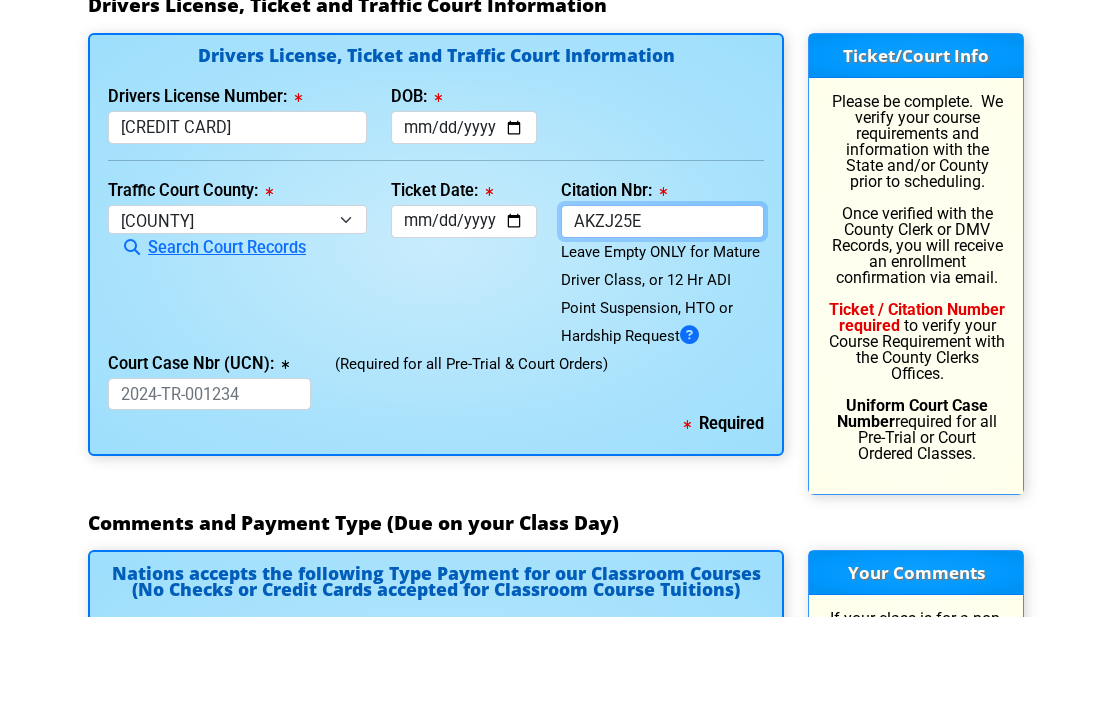 type on "AKZJ25E" 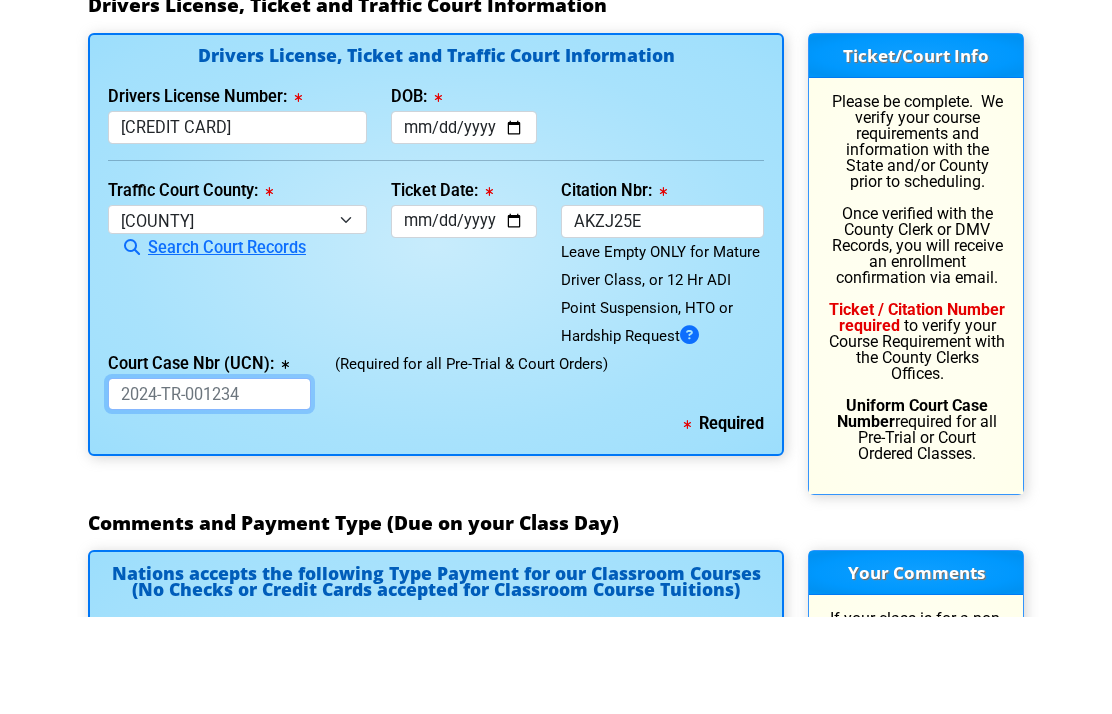 click on "Court Case Nbr (UCN):" at bounding box center [209, 491] 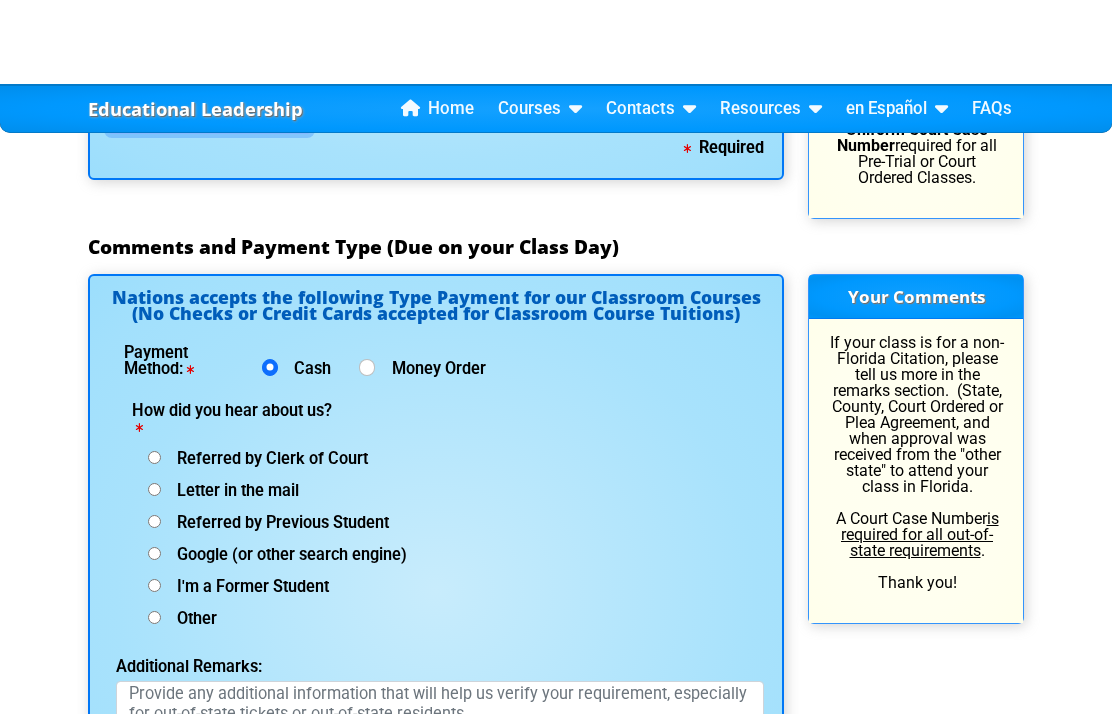 scroll, scrollTop: 2702, scrollLeft: 0, axis: vertical 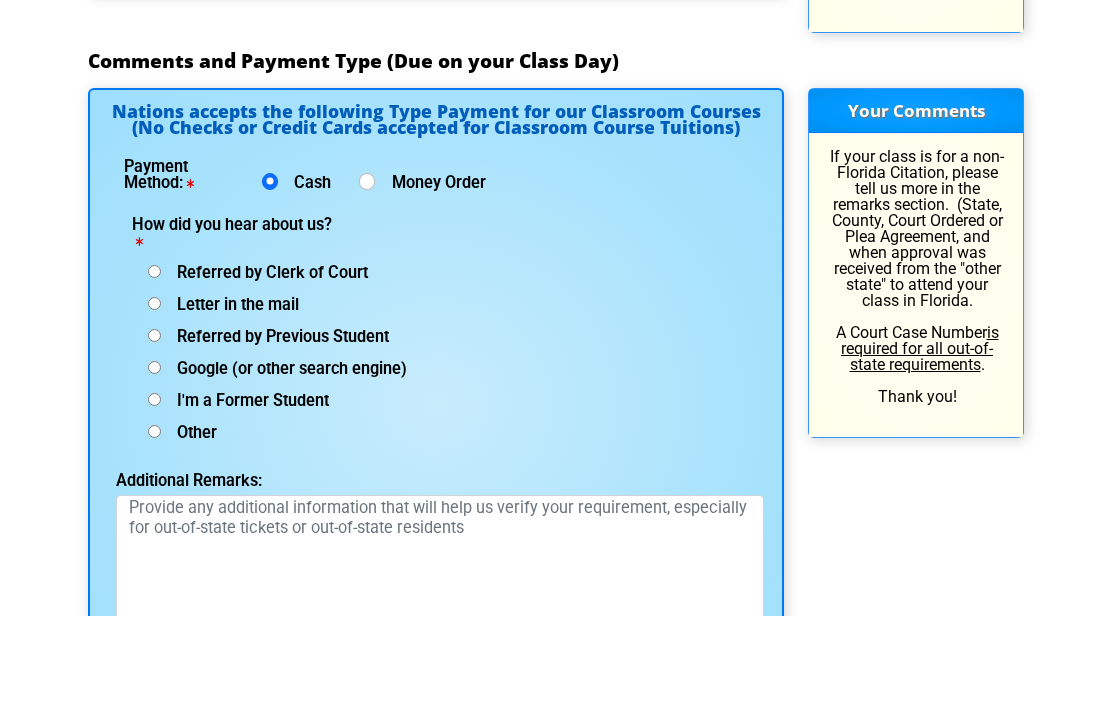 type on "[CREDIT CARD]" 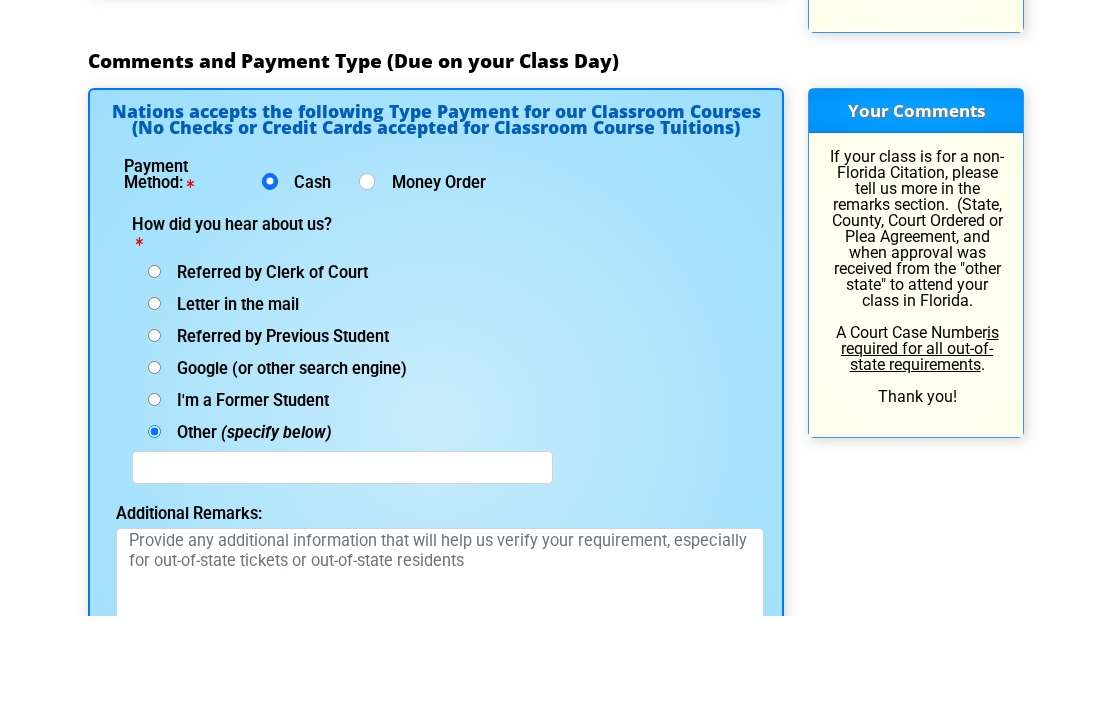 scroll, scrollTop: 2801, scrollLeft: 0, axis: vertical 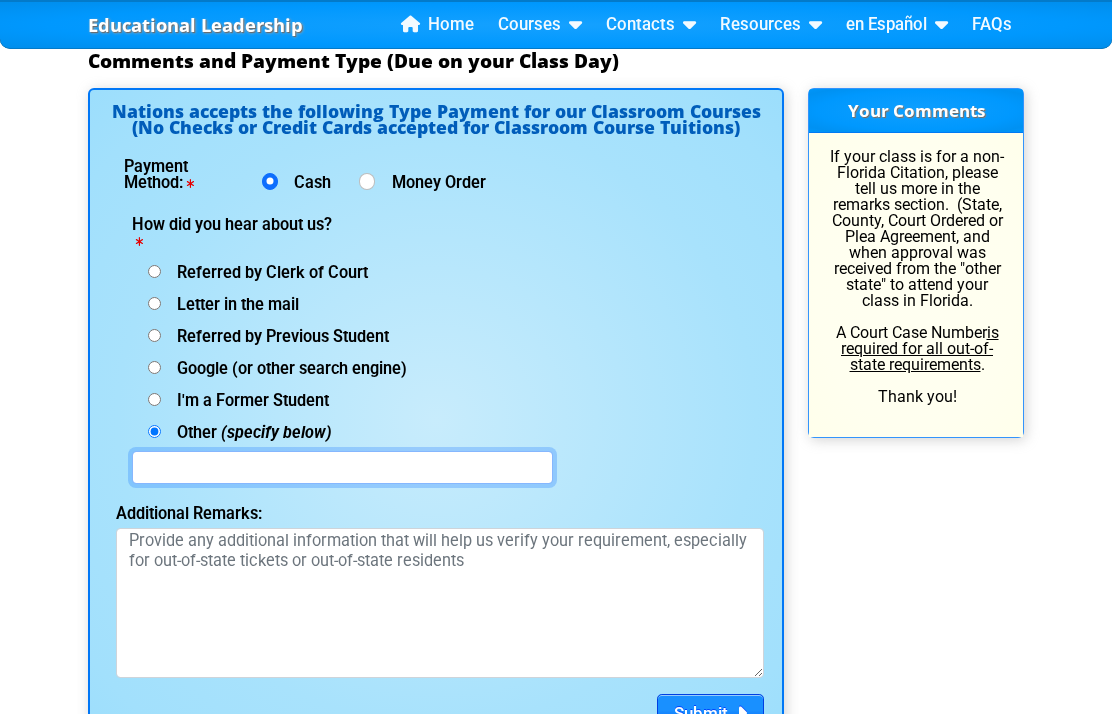click at bounding box center [342, 467] 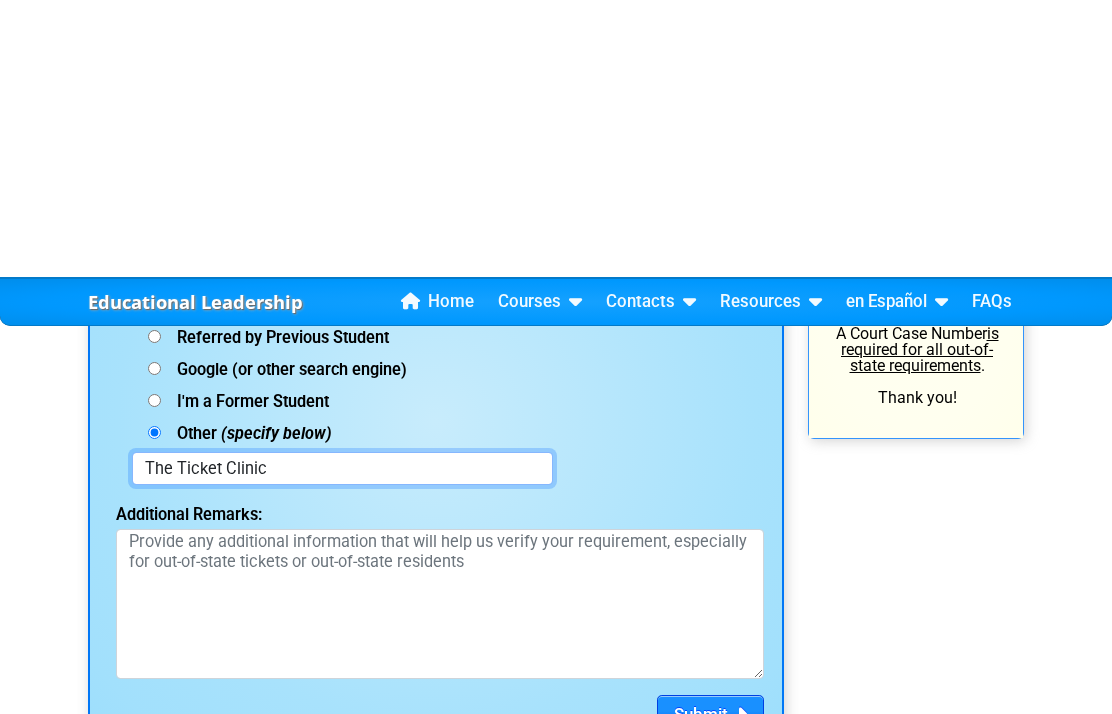 scroll, scrollTop: 3076, scrollLeft: 0, axis: vertical 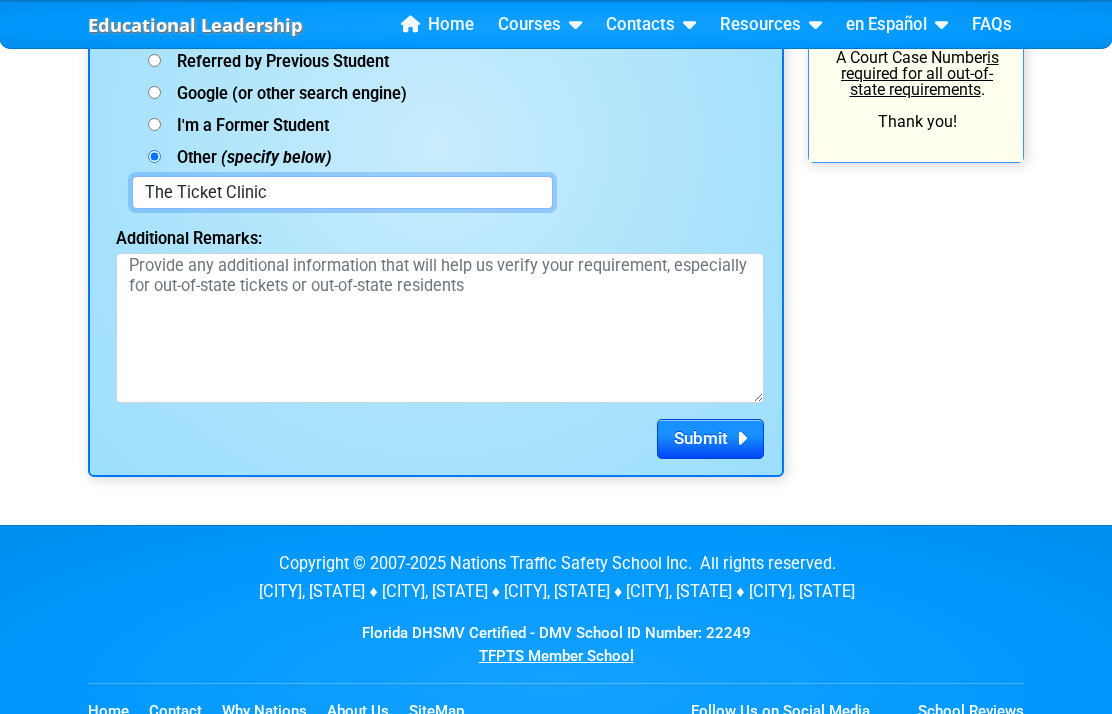 type on "The Ticket Clinic" 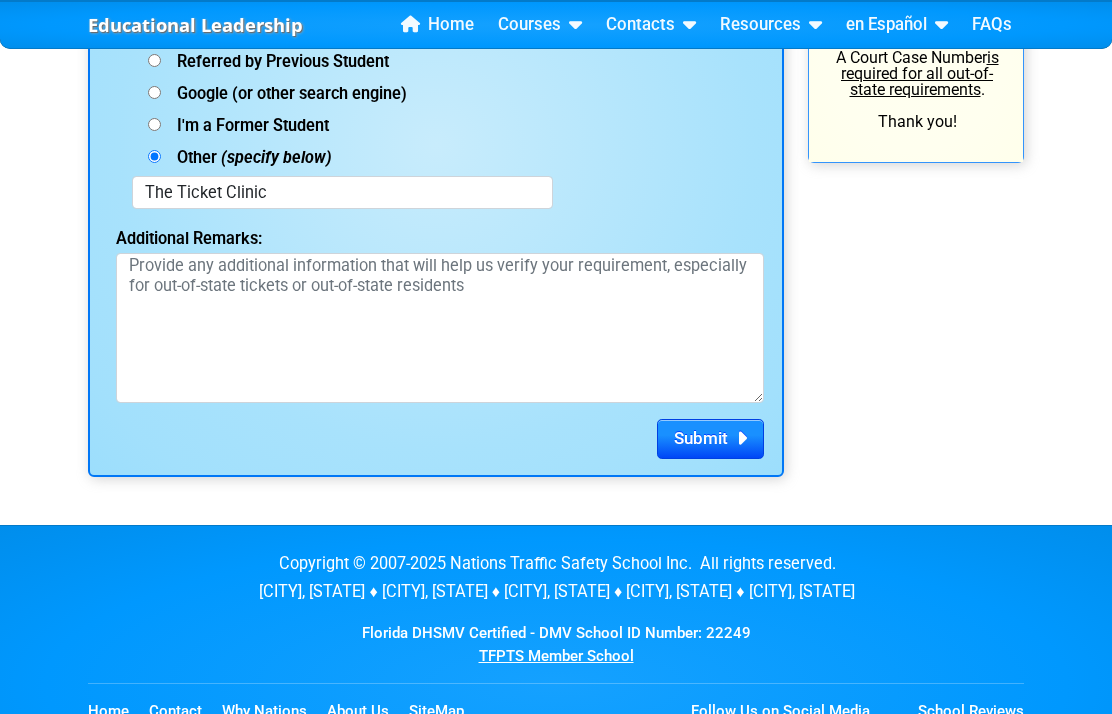 click on "Submit" at bounding box center (701, 438) 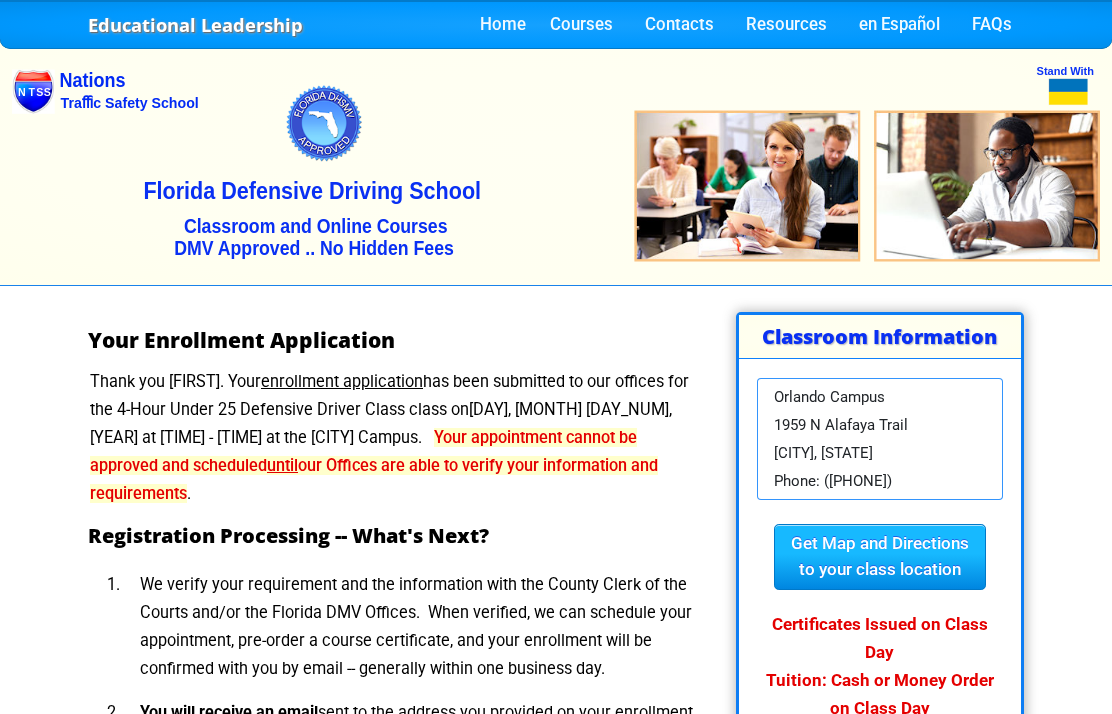 scroll, scrollTop: 0, scrollLeft: 0, axis: both 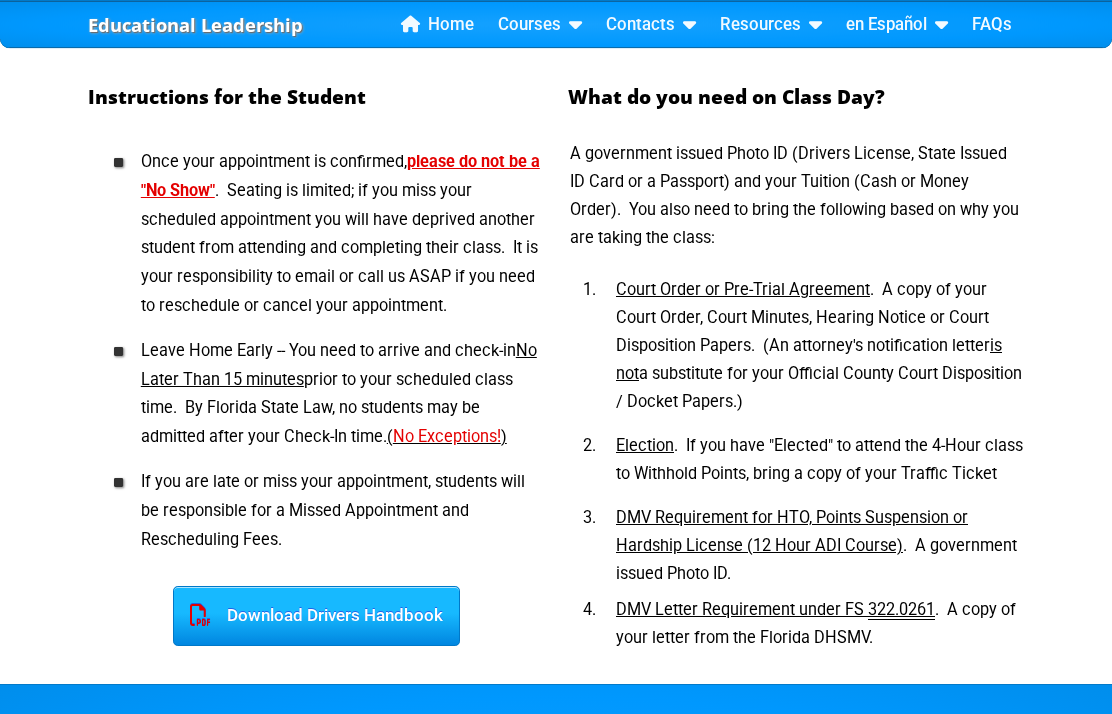 click on "DMV Letter Requirement under FS   322.0261" at bounding box center (743, 290) 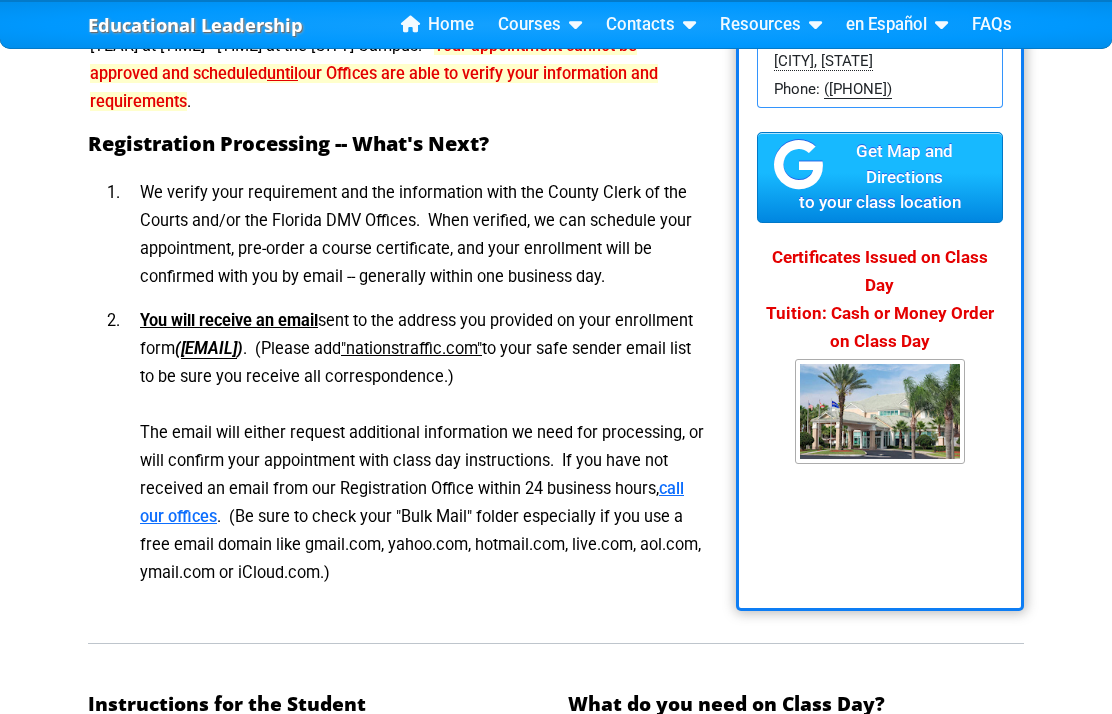 scroll, scrollTop: 393, scrollLeft: 0, axis: vertical 